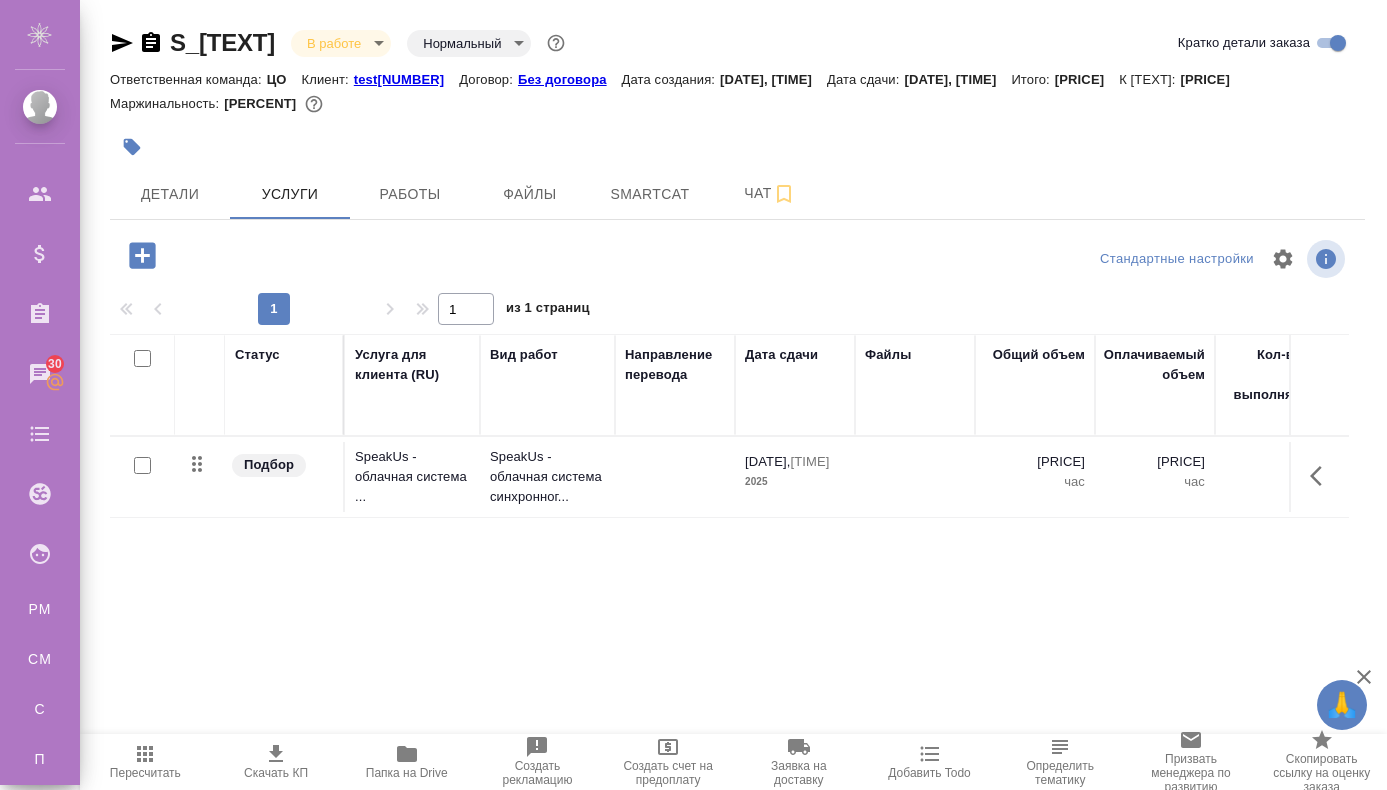 scroll, scrollTop: 0, scrollLeft: 0, axis: both 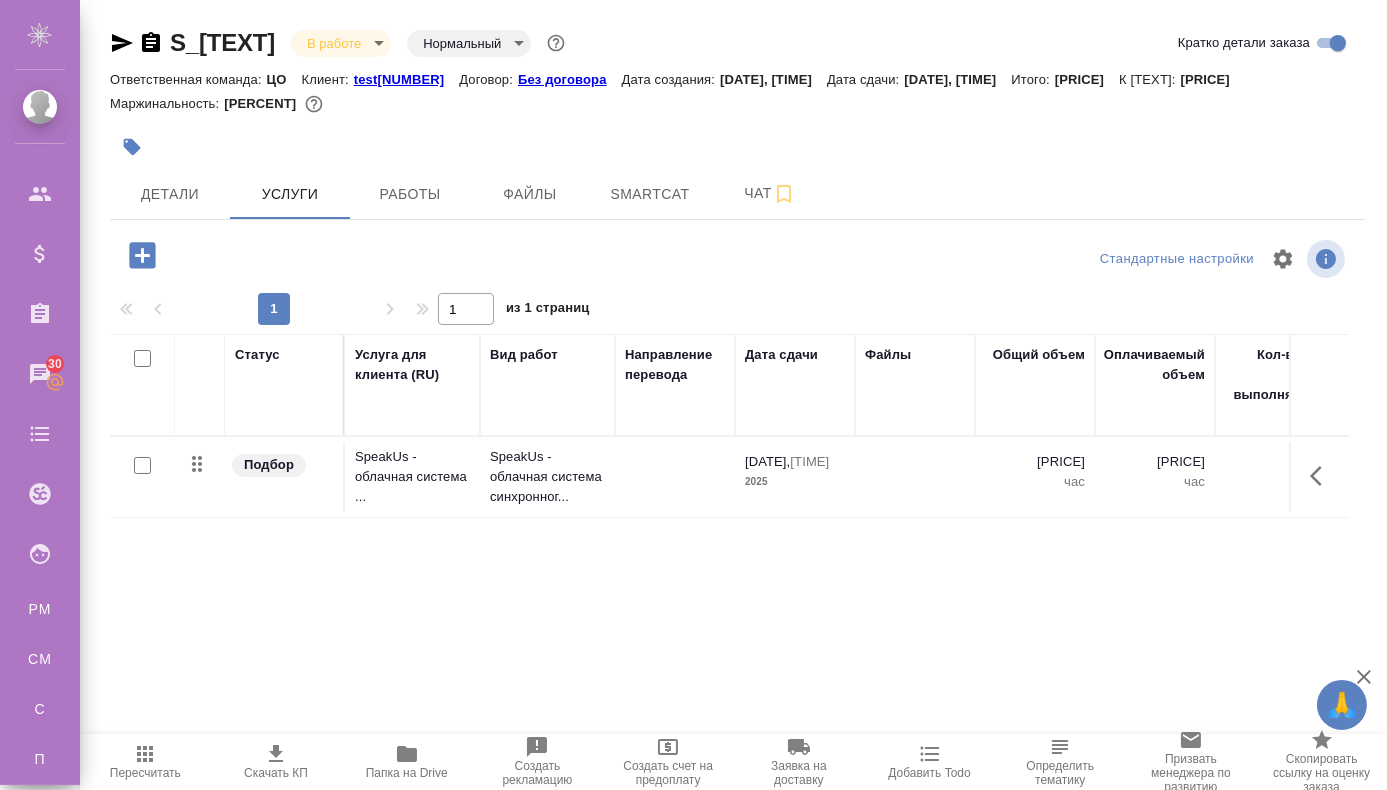 click at bounding box center [675, 477] 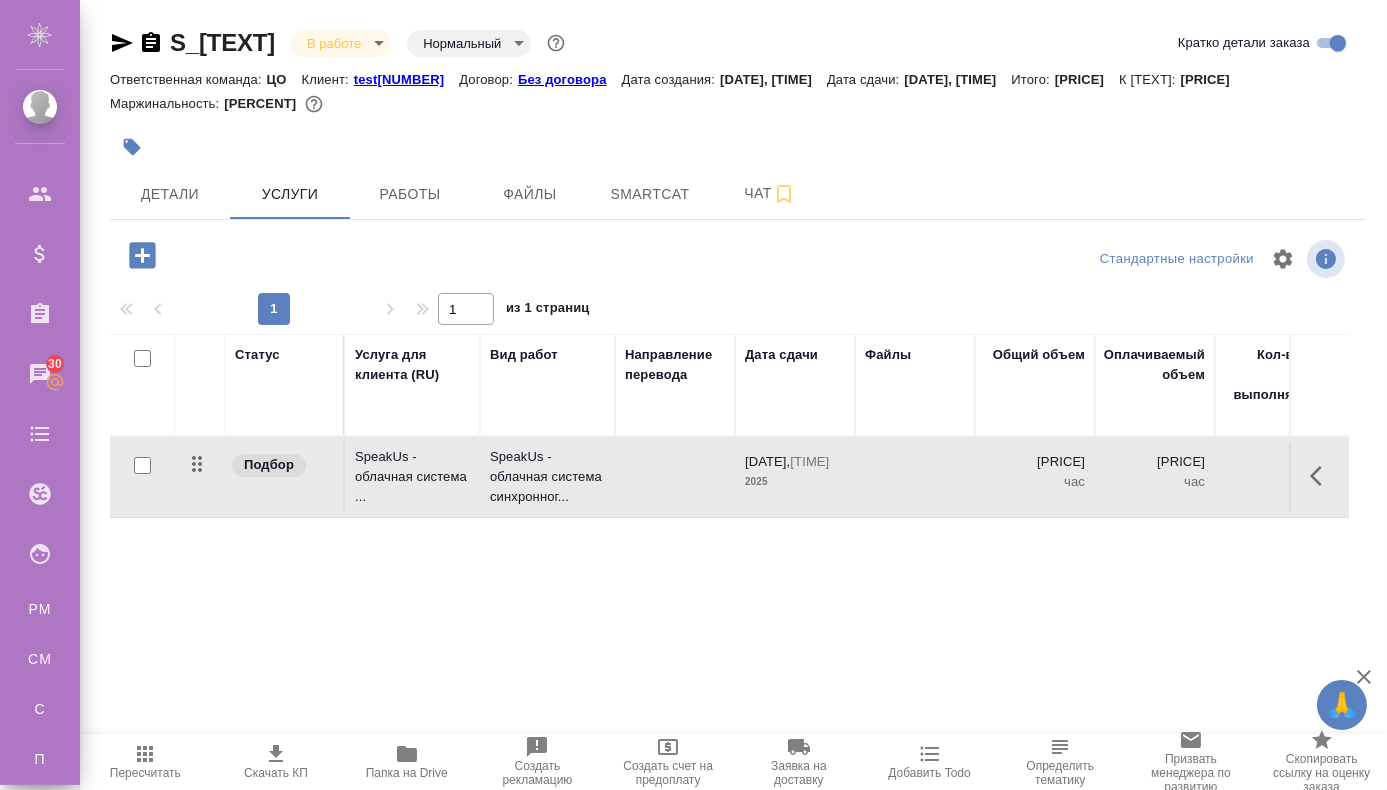 click at bounding box center [1322, 476] 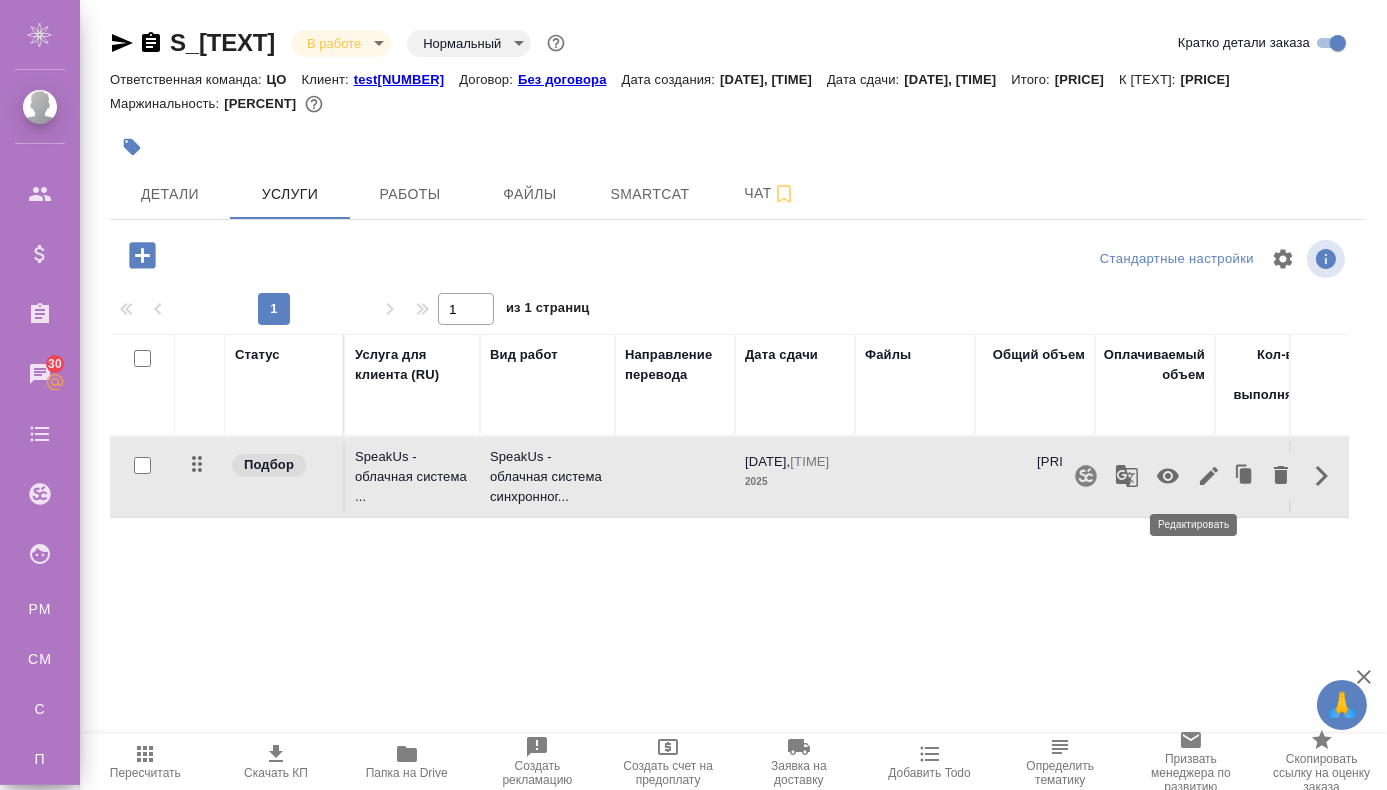 click at bounding box center (1209, 476) 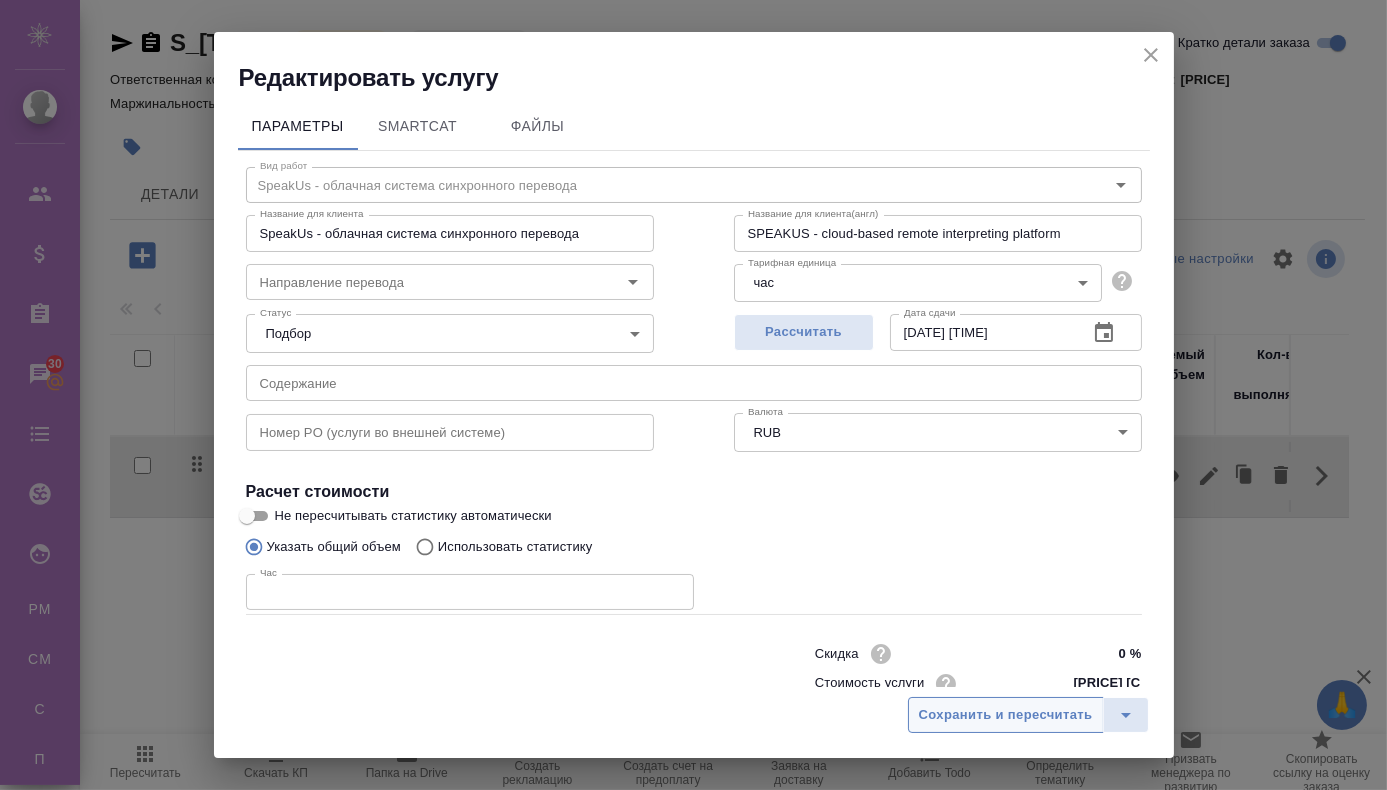 click on "Сохранить и пересчитать" at bounding box center [1006, 715] 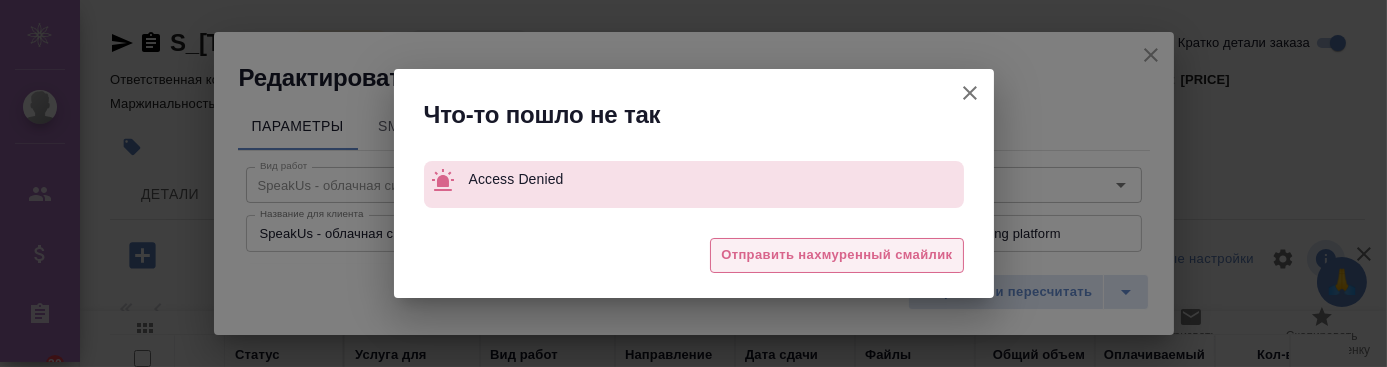 click on "Отправить нахмуренный смайлик" at bounding box center (836, 255) 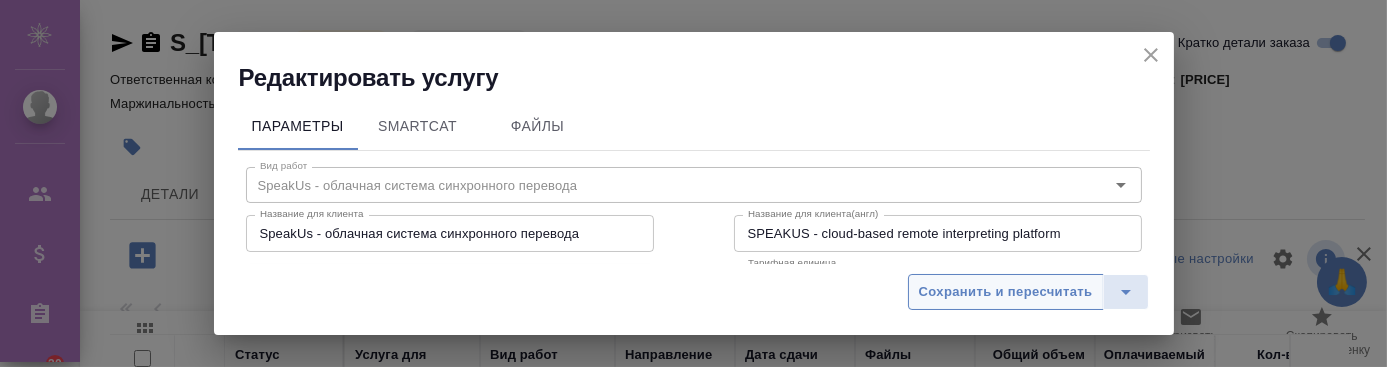 click on "Сохранить и пересчитать" at bounding box center (1006, 292) 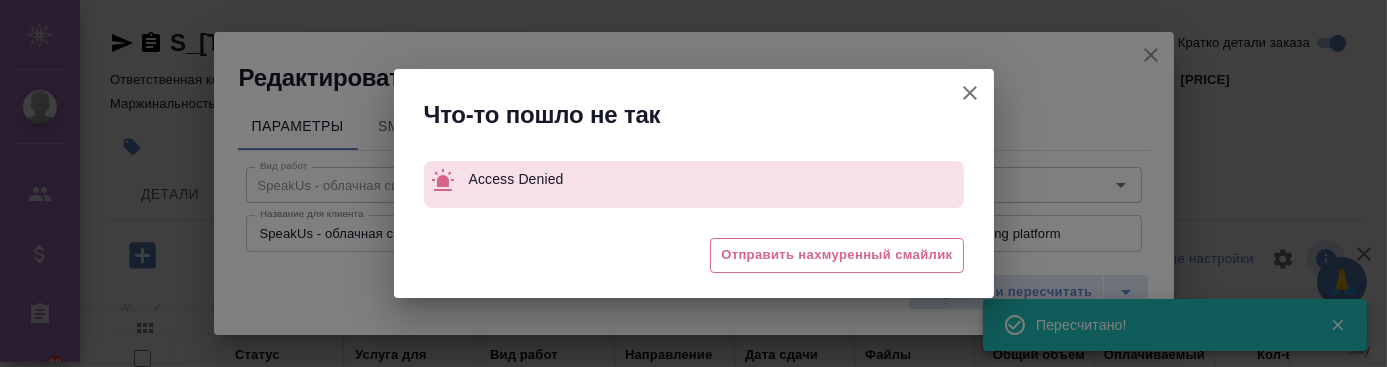 click at bounding box center [970, 93] 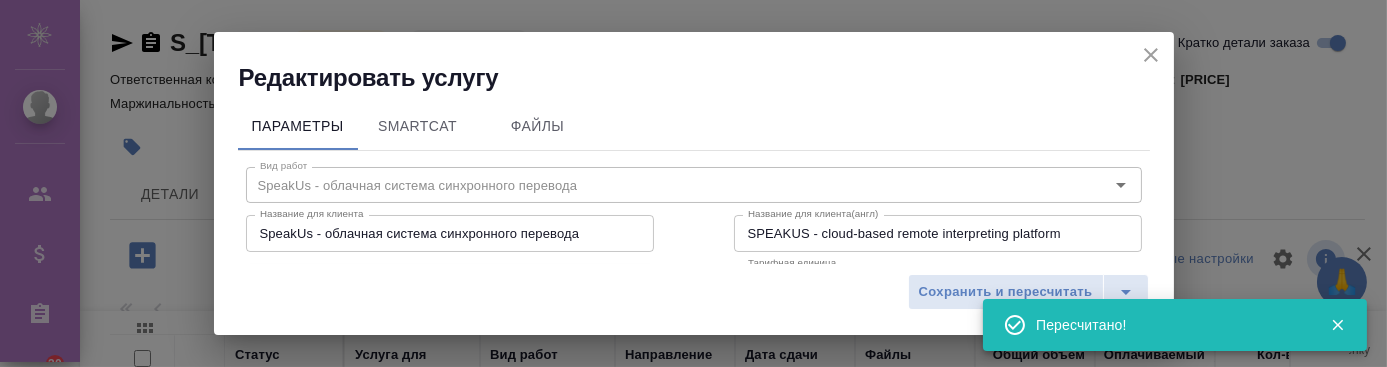 click at bounding box center [1338, 325] 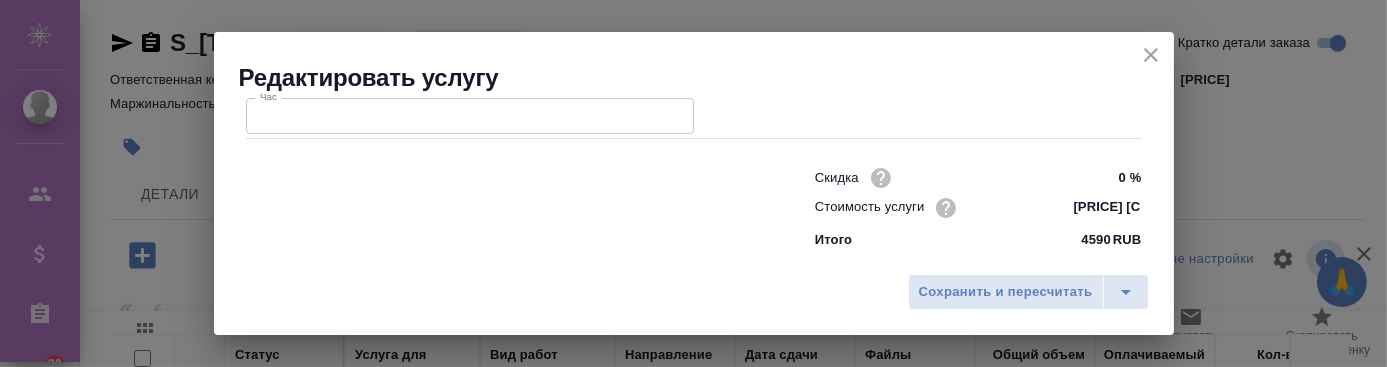 scroll, scrollTop: 477, scrollLeft: 0, axis: vertical 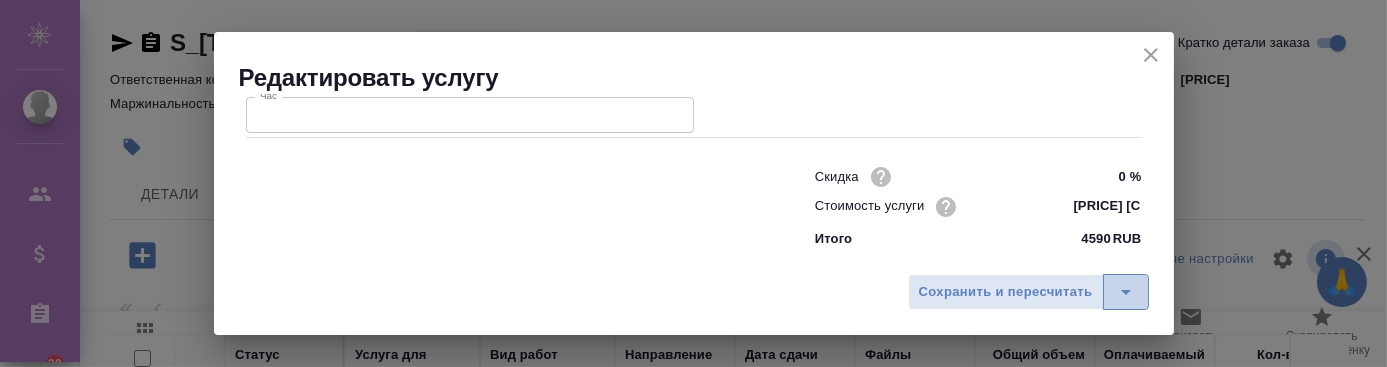 click at bounding box center [1126, 292] 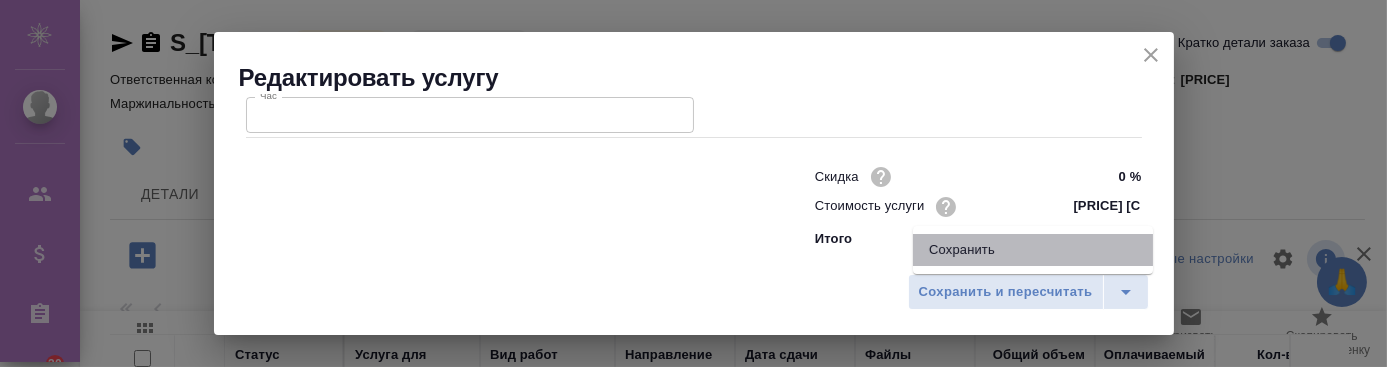 click on "Сохранить" at bounding box center [1033, 250] 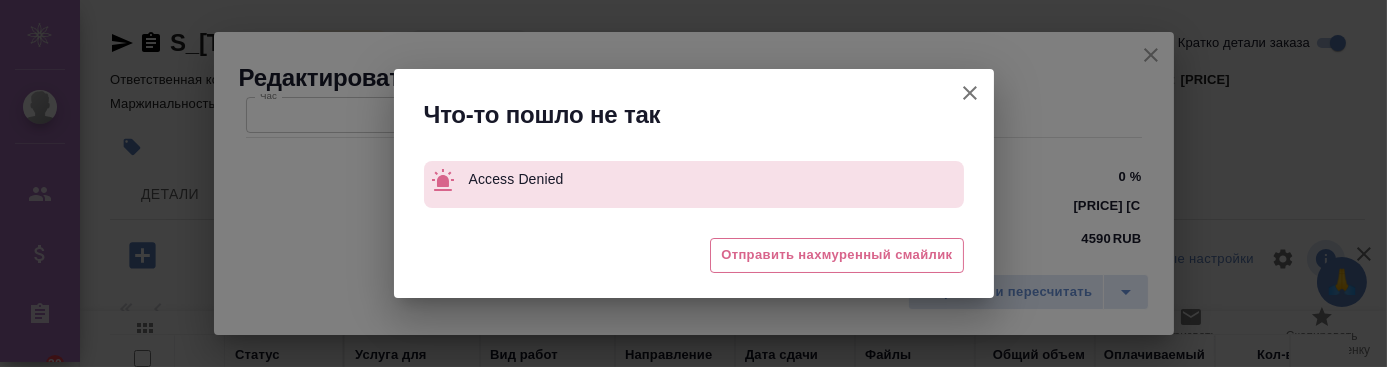 click at bounding box center (970, 100) 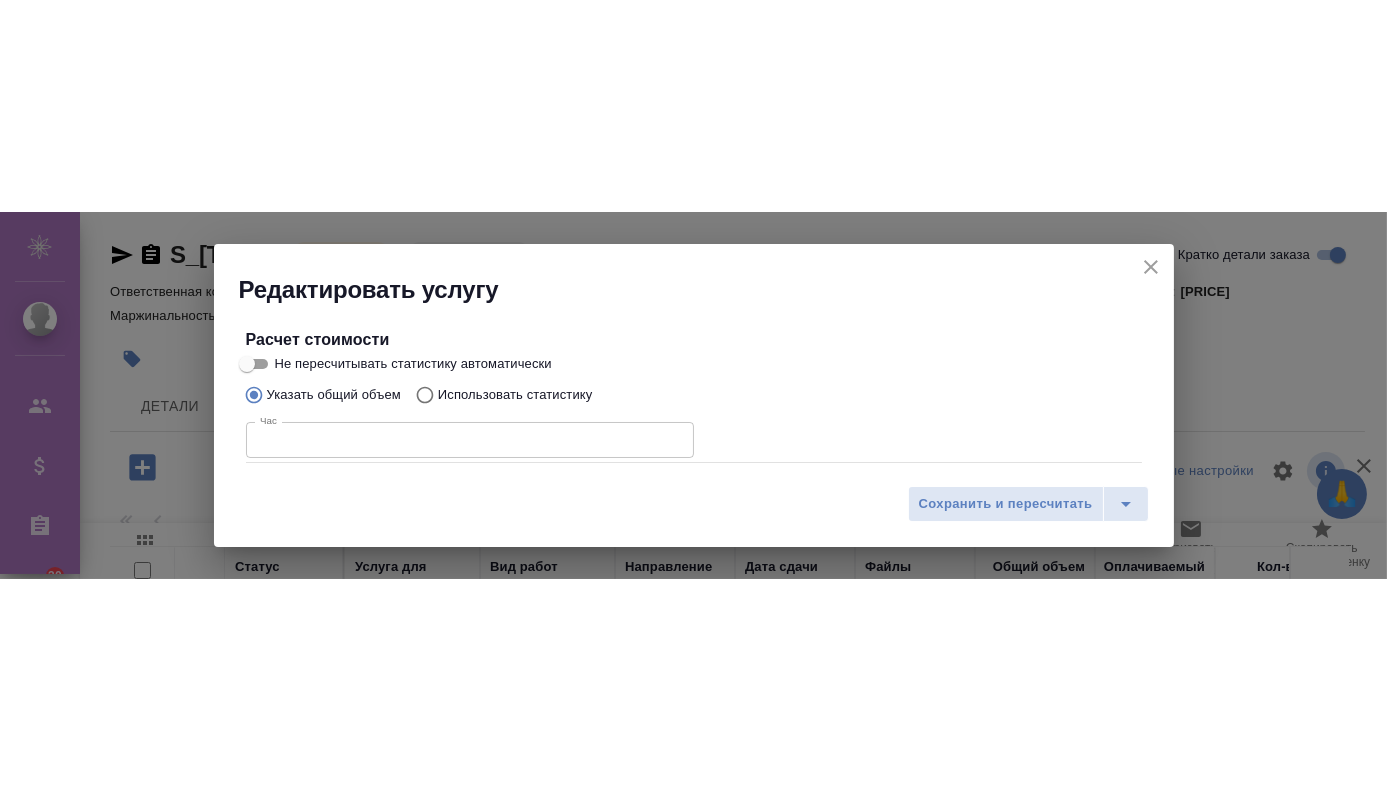 scroll, scrollTop: 477, scrollLeft: 0, axis: vertical 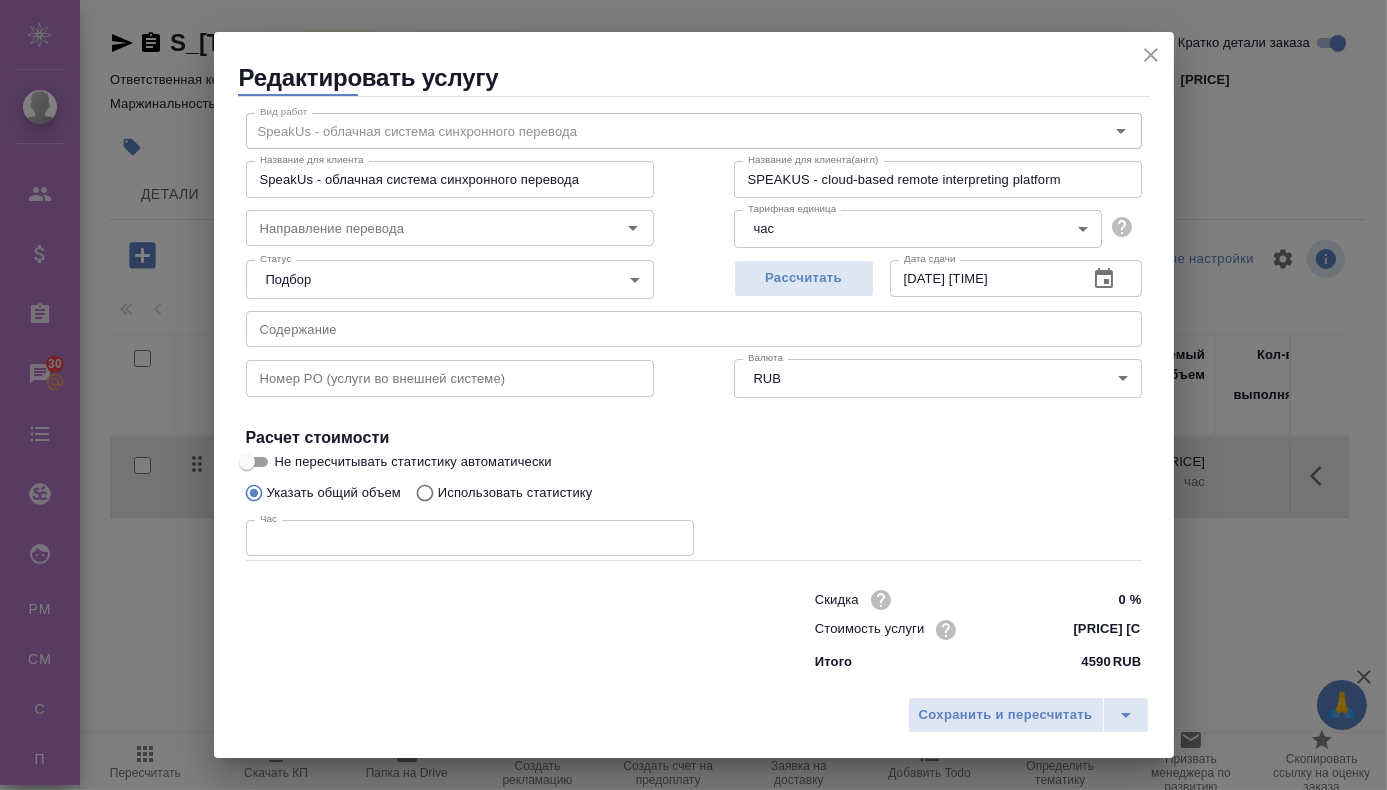 click at bounding box center [1151, 55] 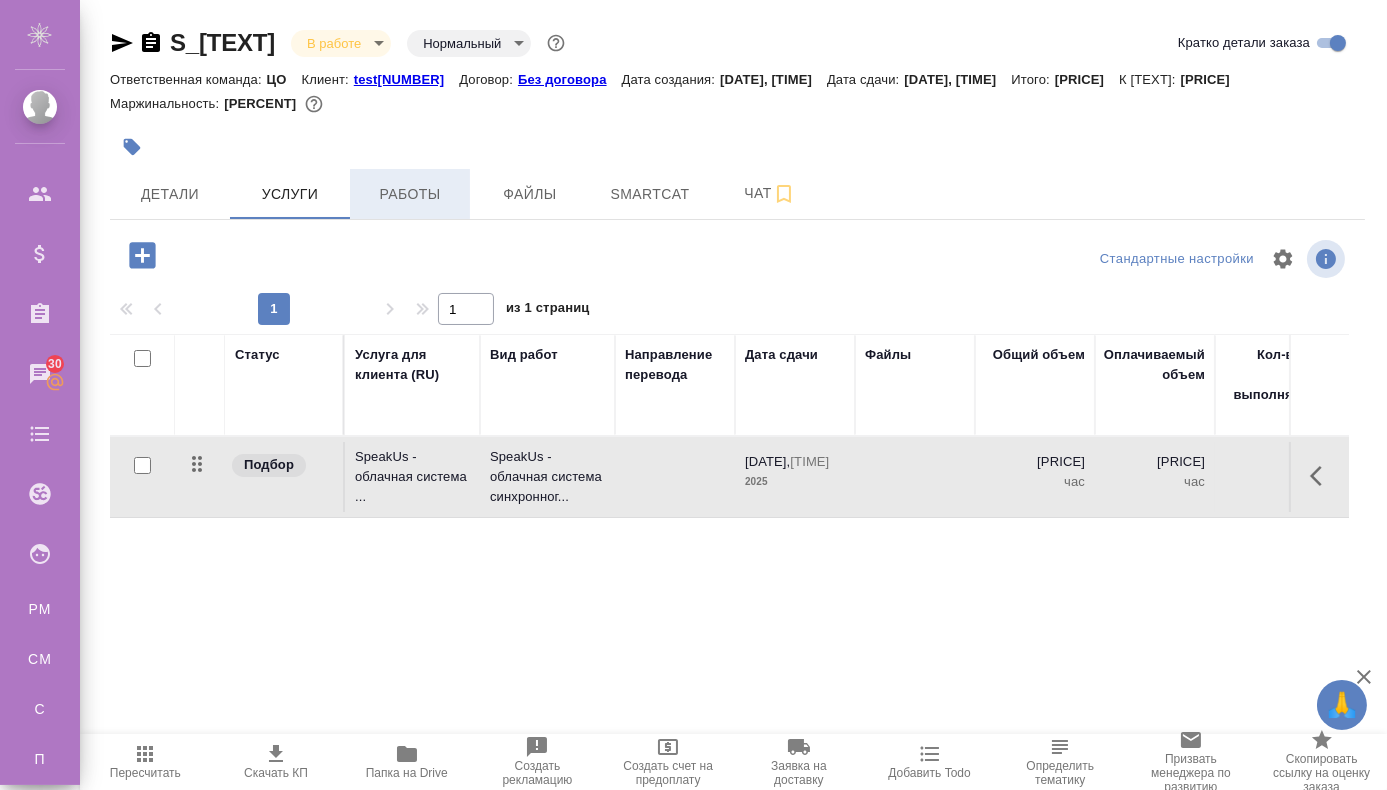 click on "Работы" at bounding box center [170, 194] 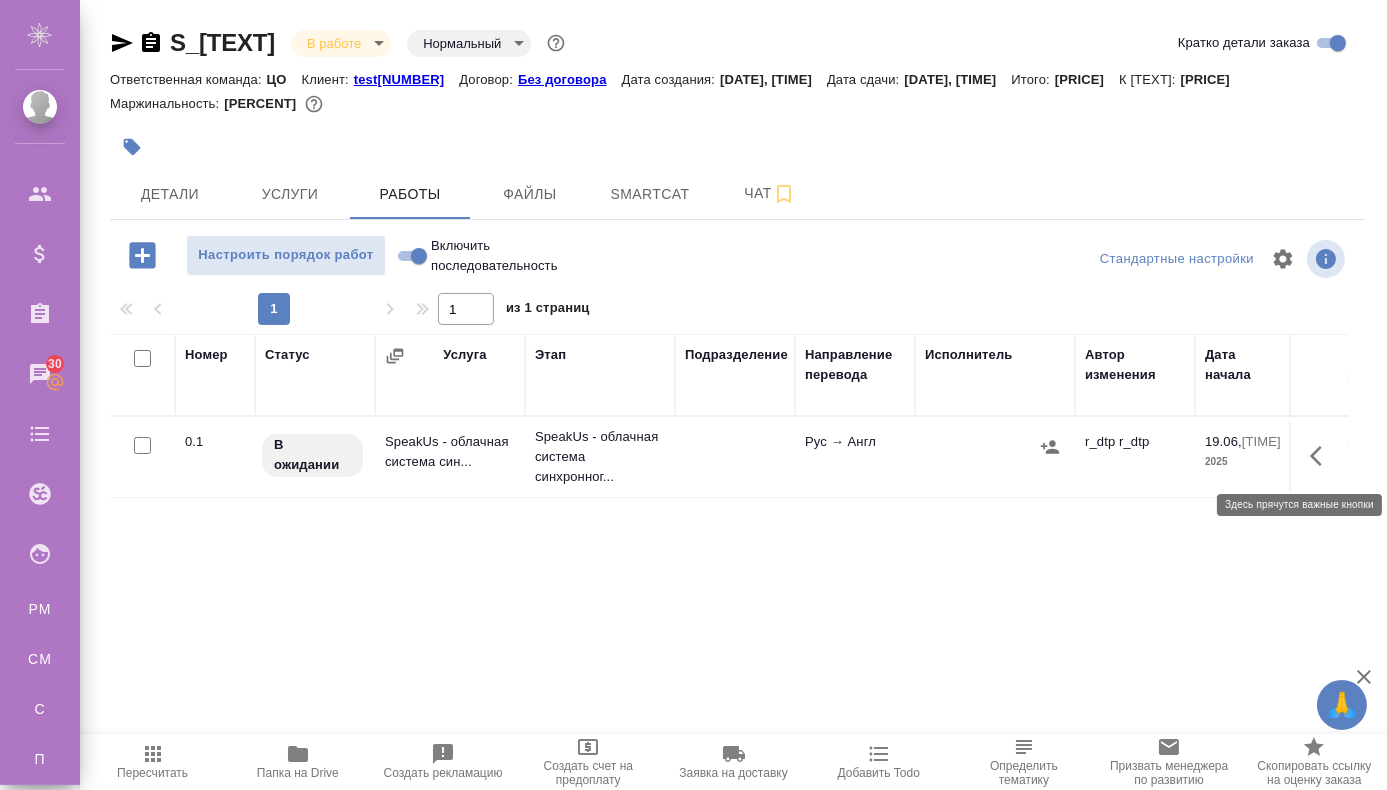 click at bounding box center (1322, 451) 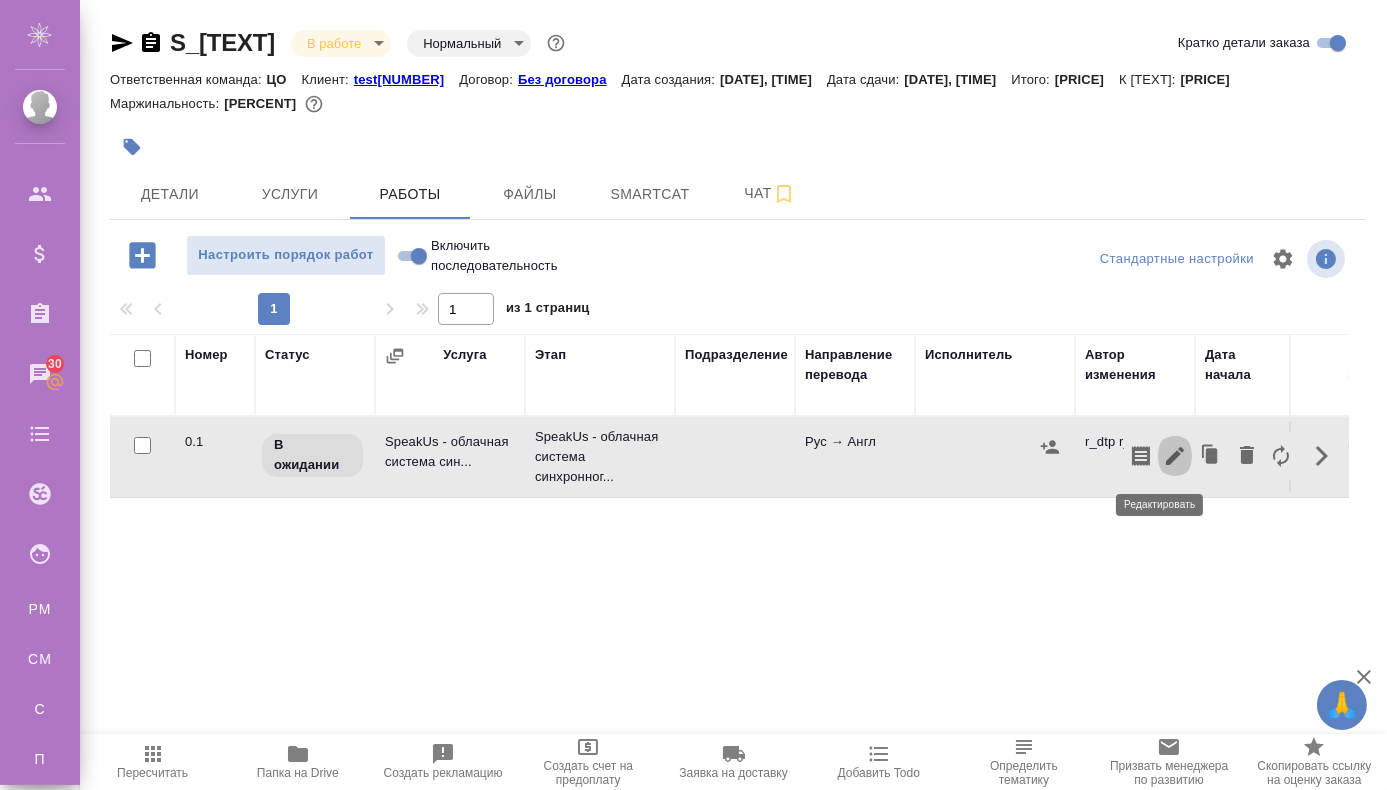 click at bounding box center [1175, 451] 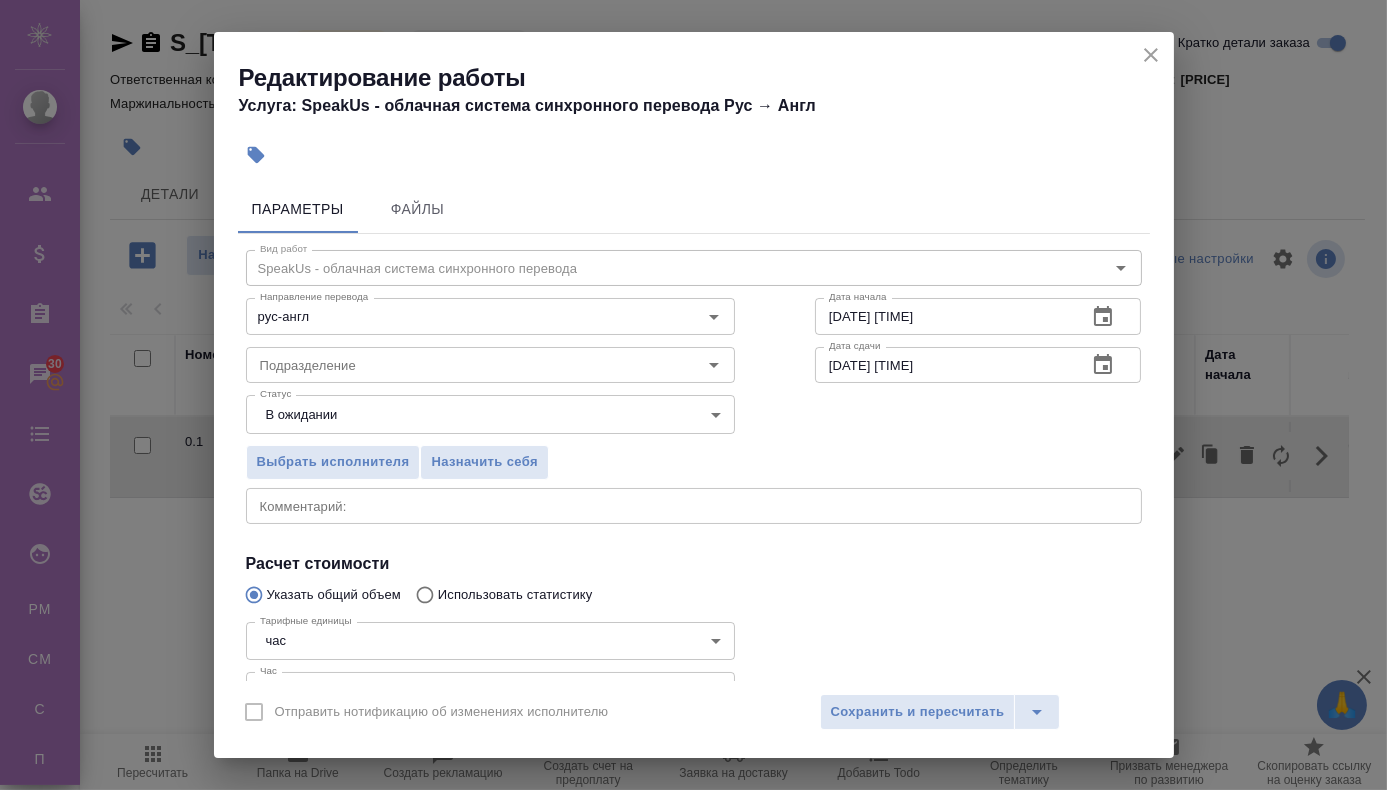 click on "Выбрать исполнителя Назначить себя" at bounding box center (490, 314) 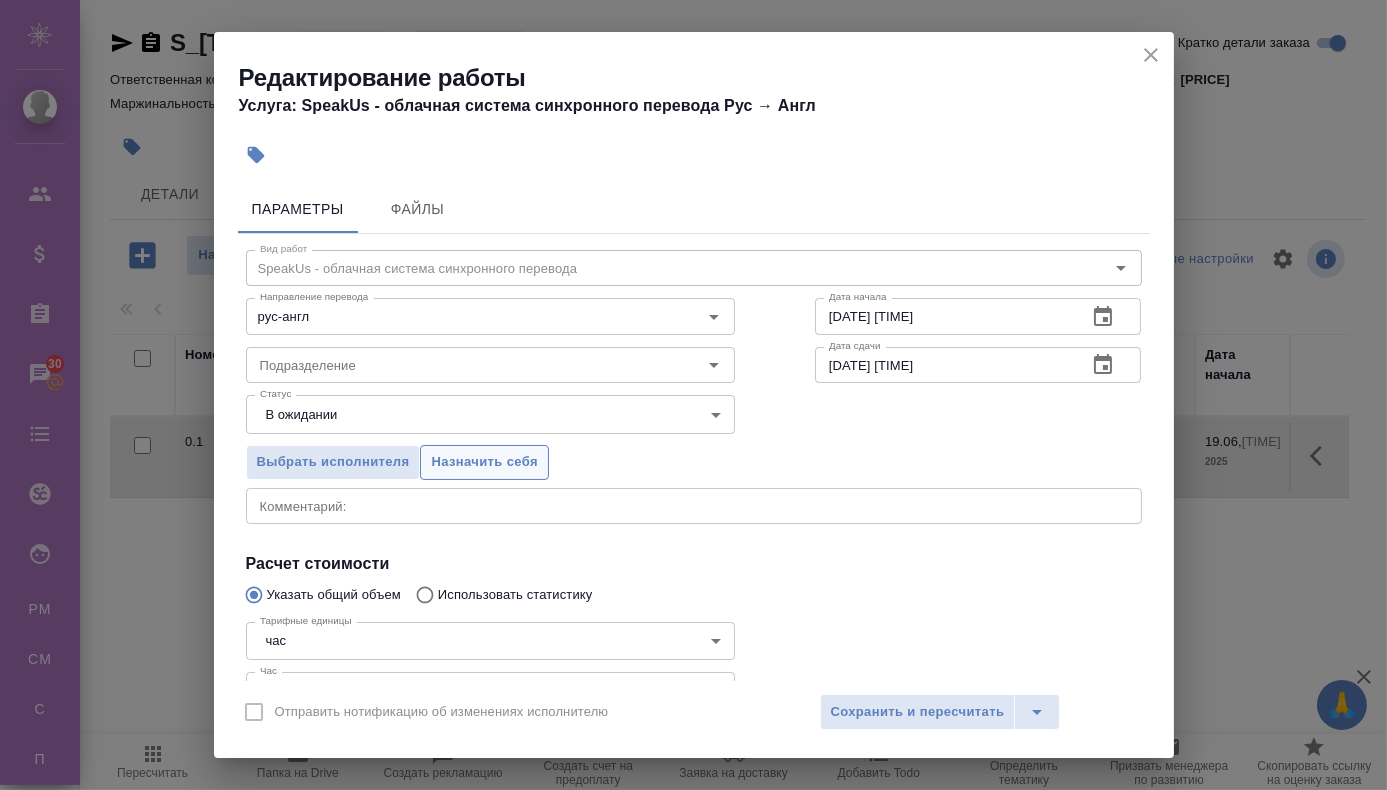 click on "Назначить себя" at bounding box center [484, 462] 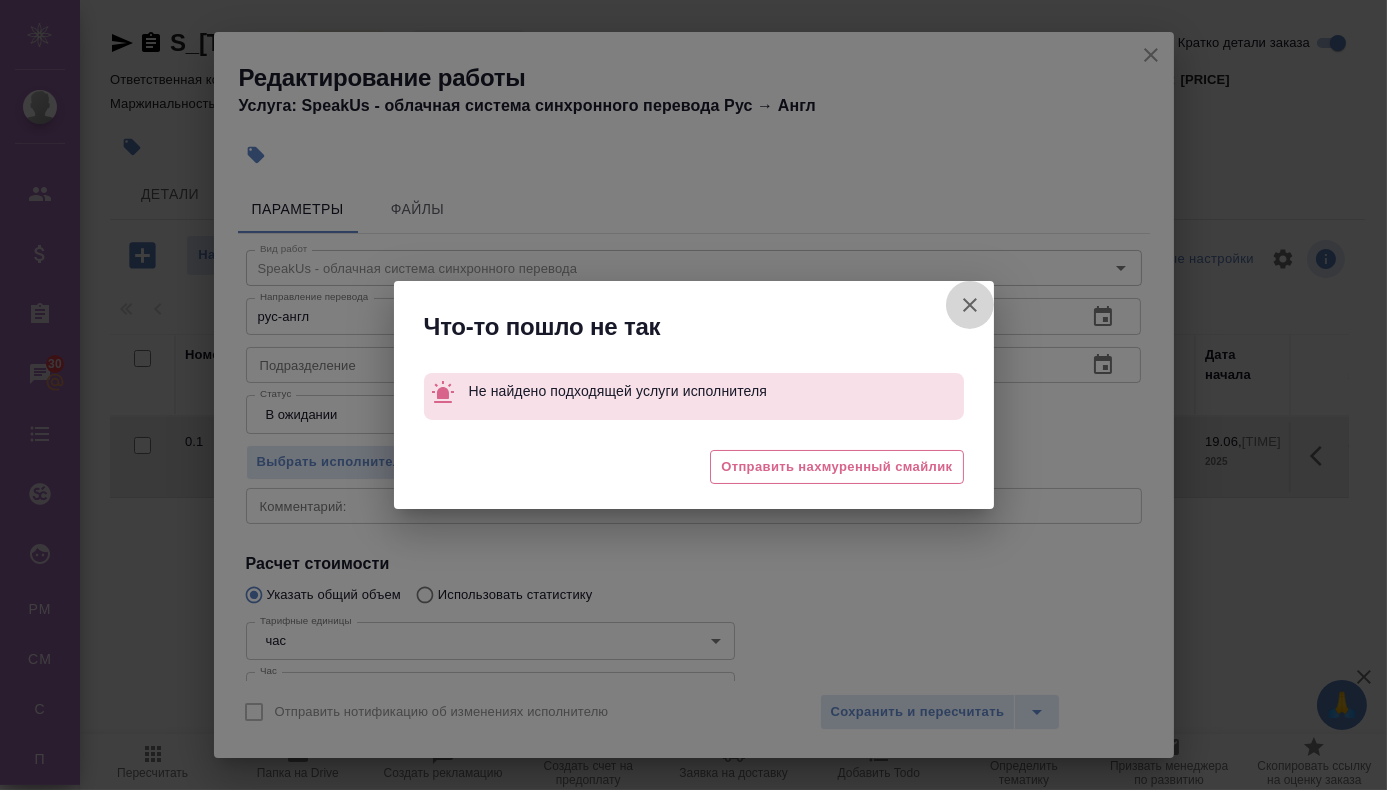 click on "Отправить нотификацию об изменениях исполнителю" at bounding box center [970, 305] 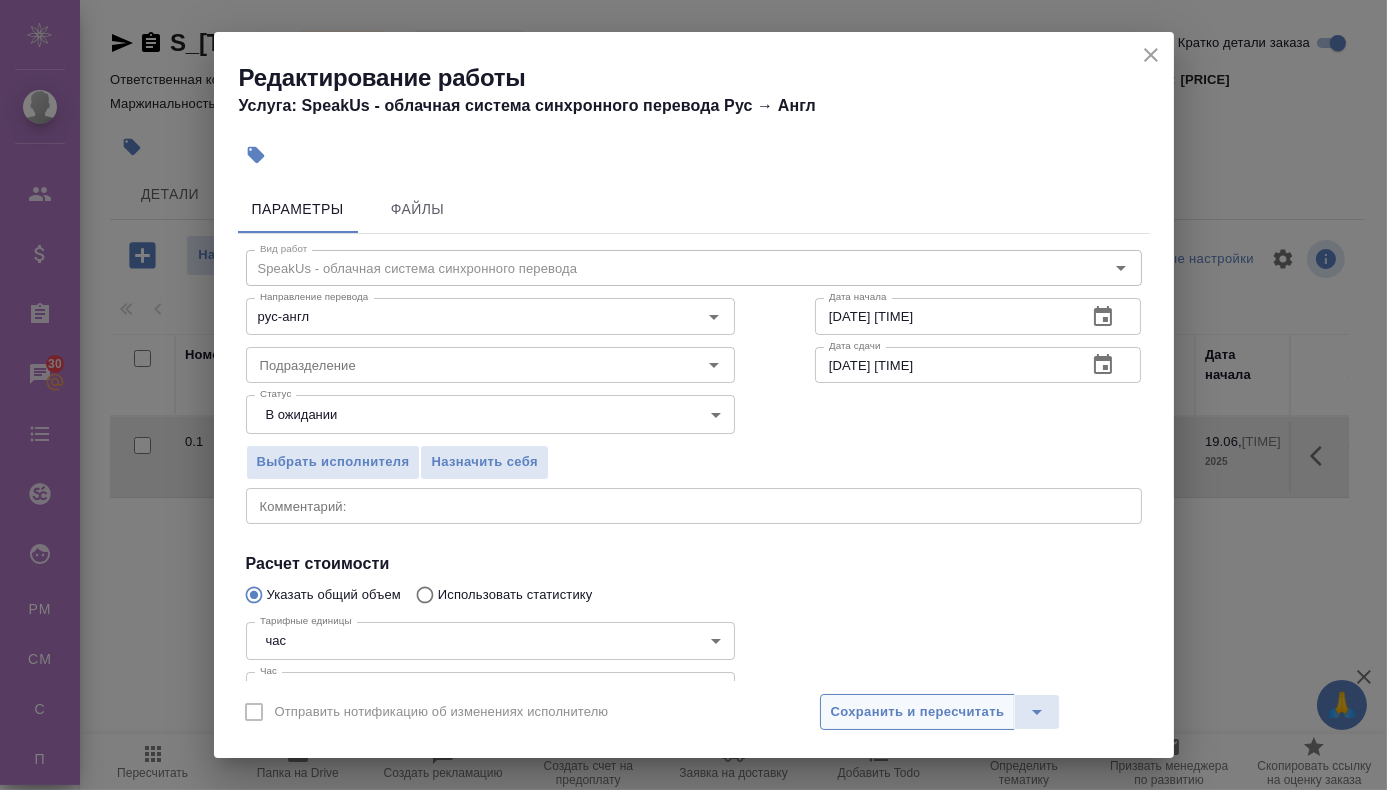click on "Сохранить и пересчитать" at bounding box center (918, 712) 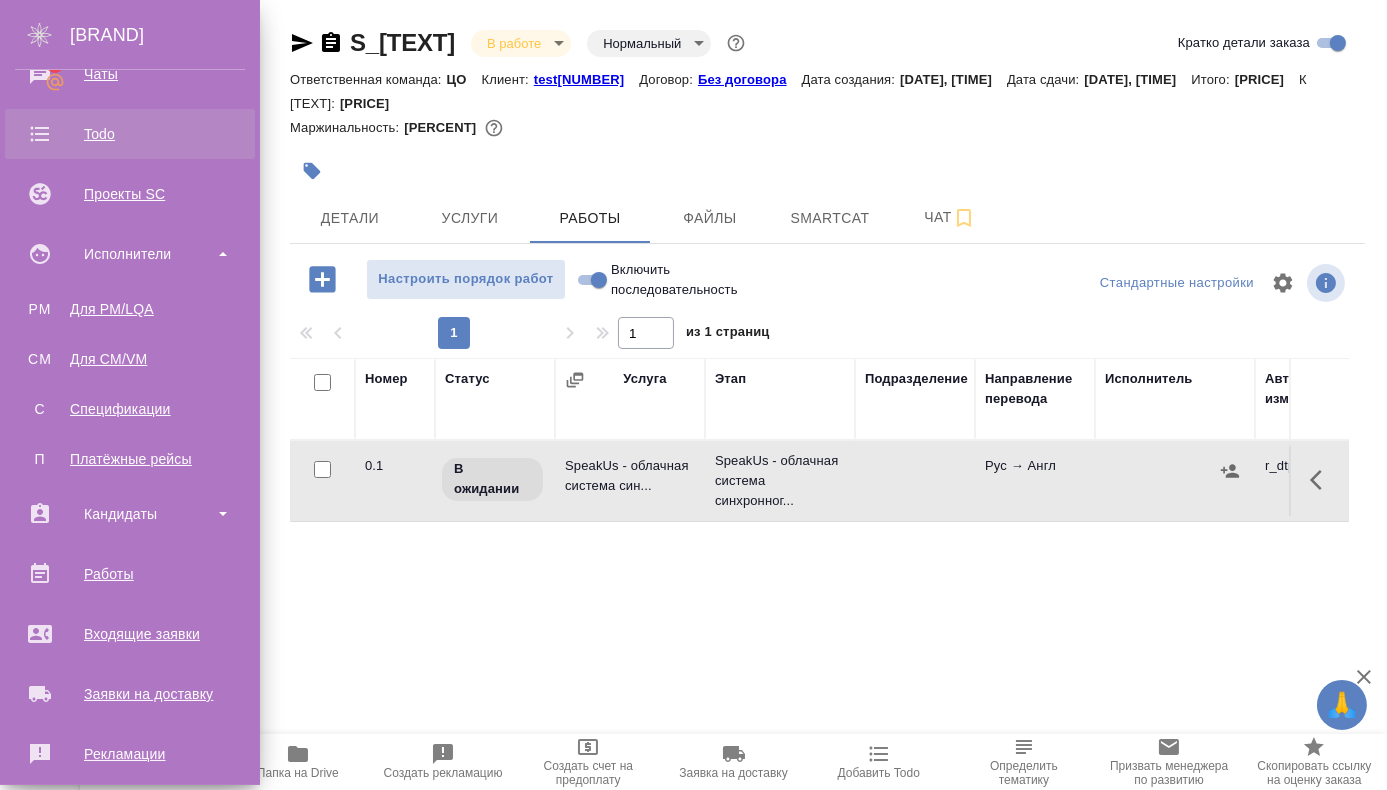 scroll, scrollTop: 400, scrollLeft: 0, axis: vertical 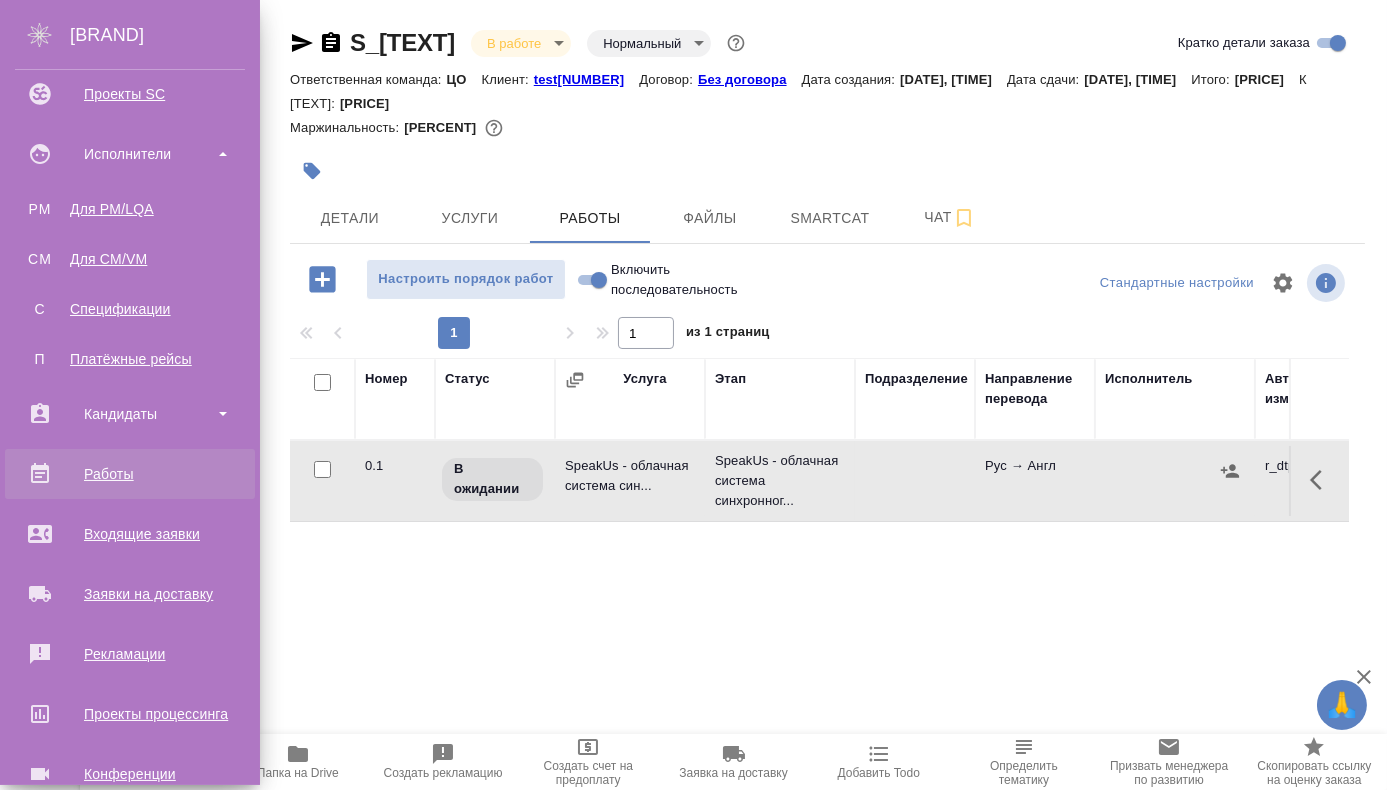 click on "Работы" at bounding box center [130, 474] 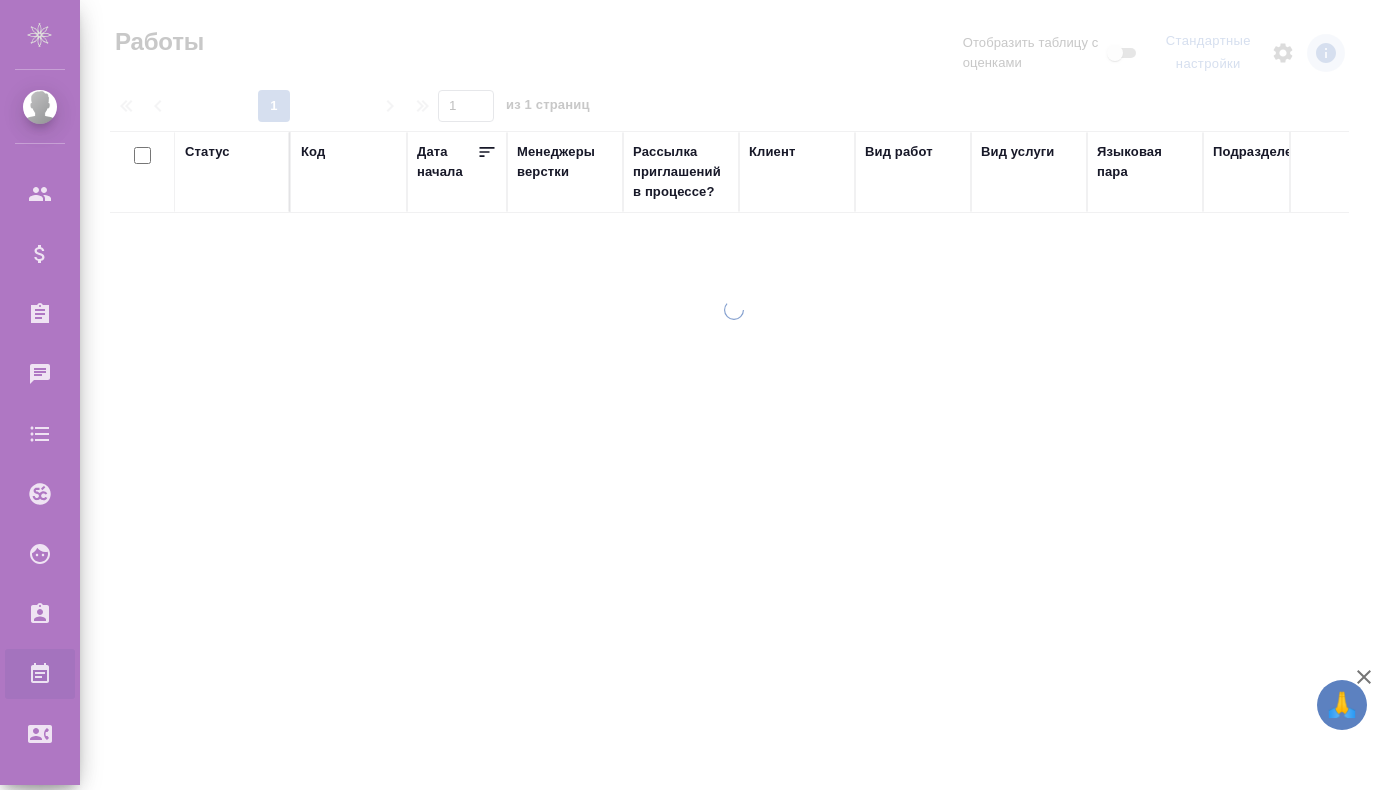 scroll, scrollTop: 0, scrollLeft: 0, axis: both 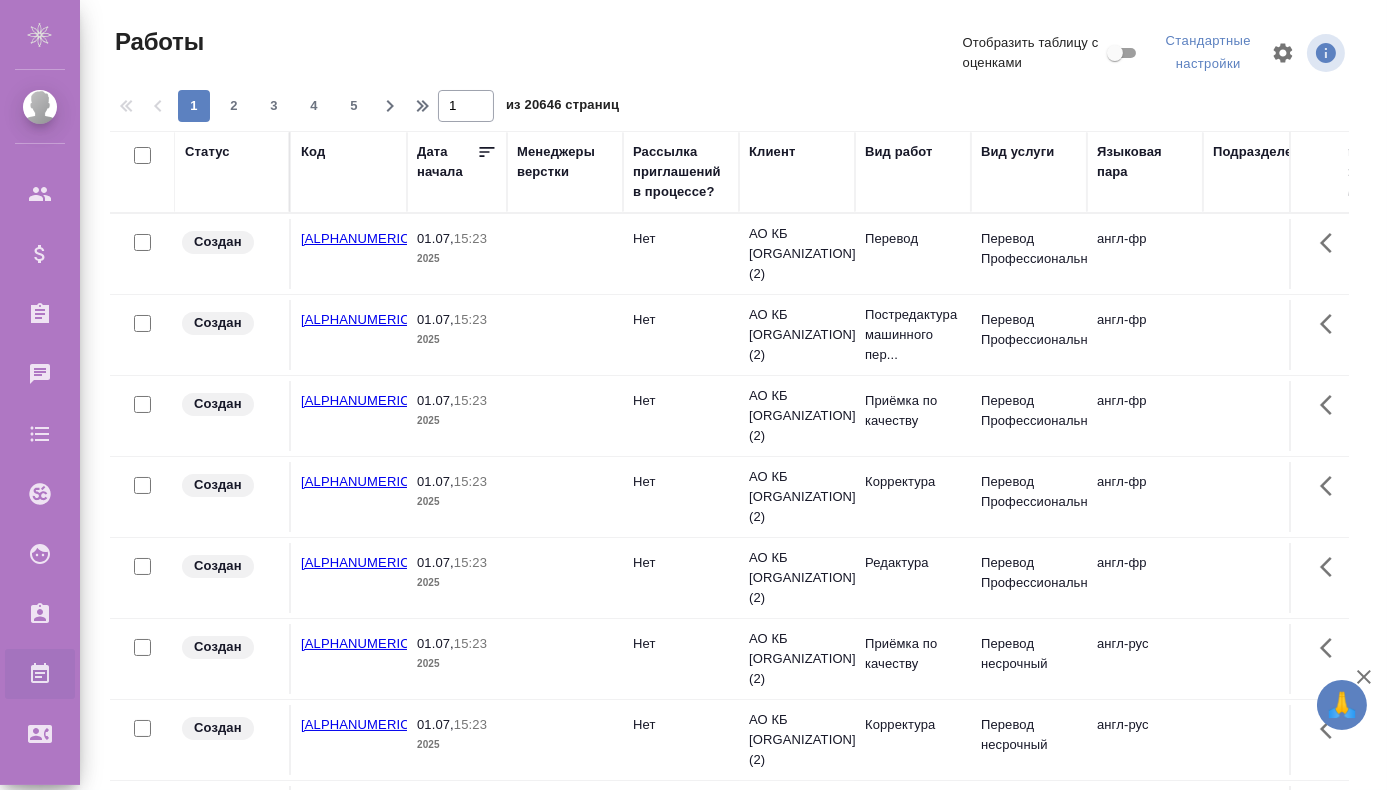 click at bounding box center [565, 254] 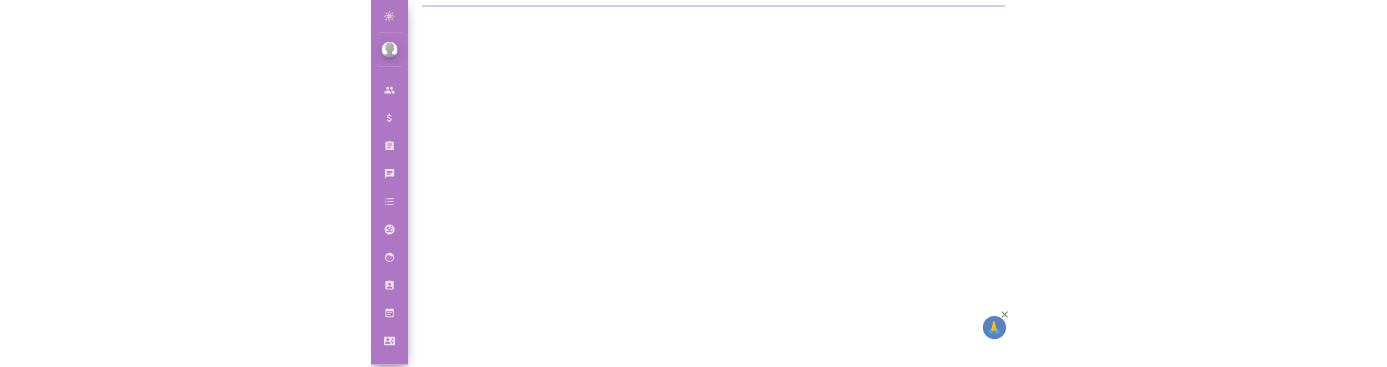 scroll, scrollTop: 0, scrollLeft: 0, axis: both 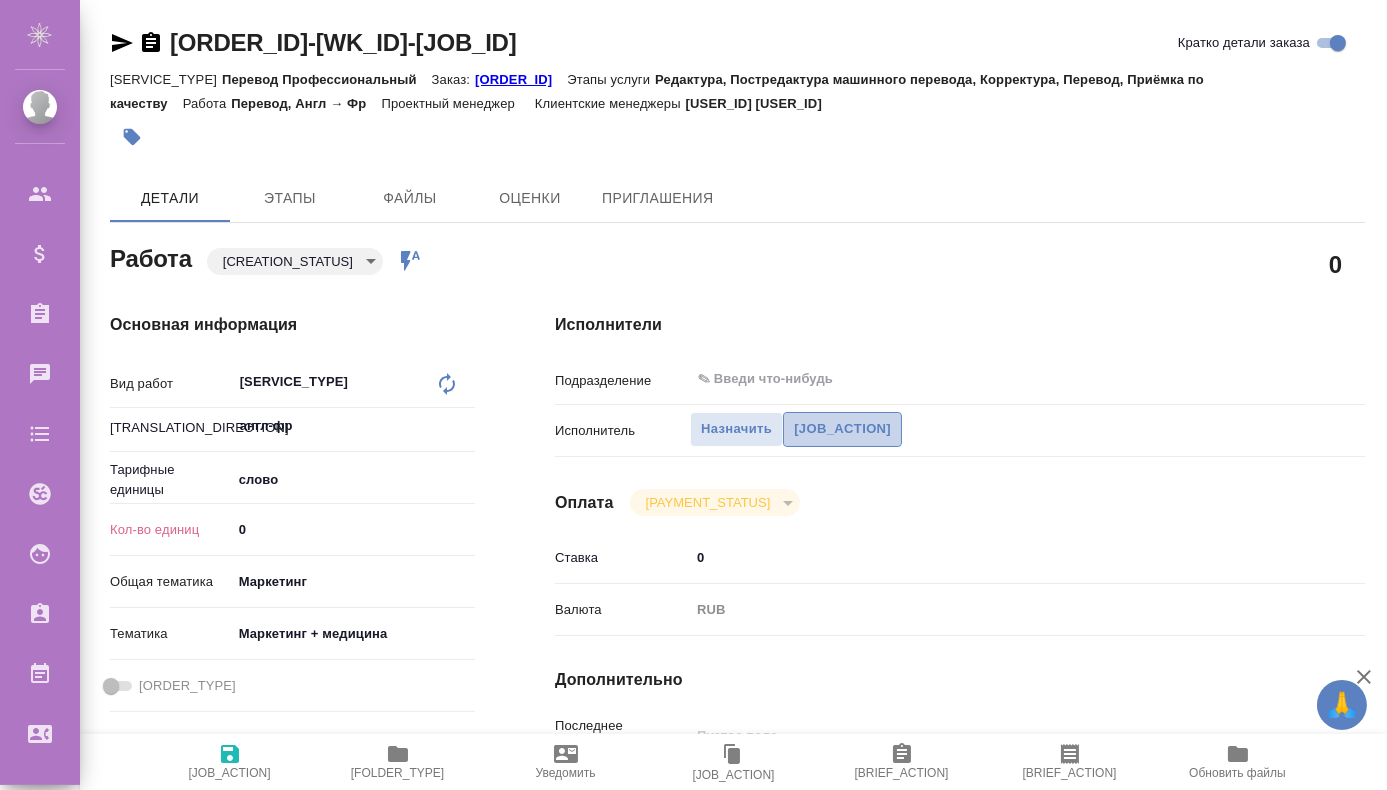 click on "Назначить себя" at bounding box center [847, 429] 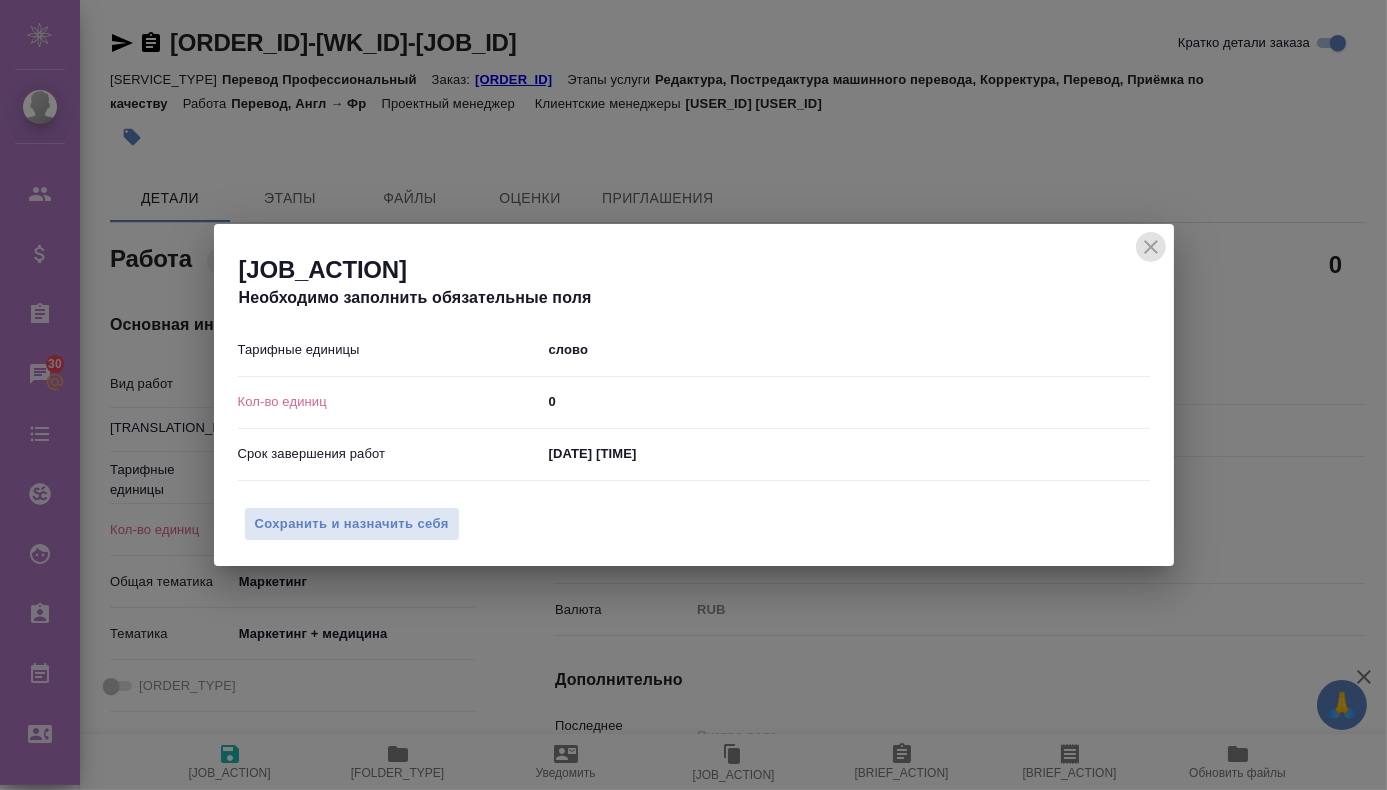 click at bounding box center (1151, 247) 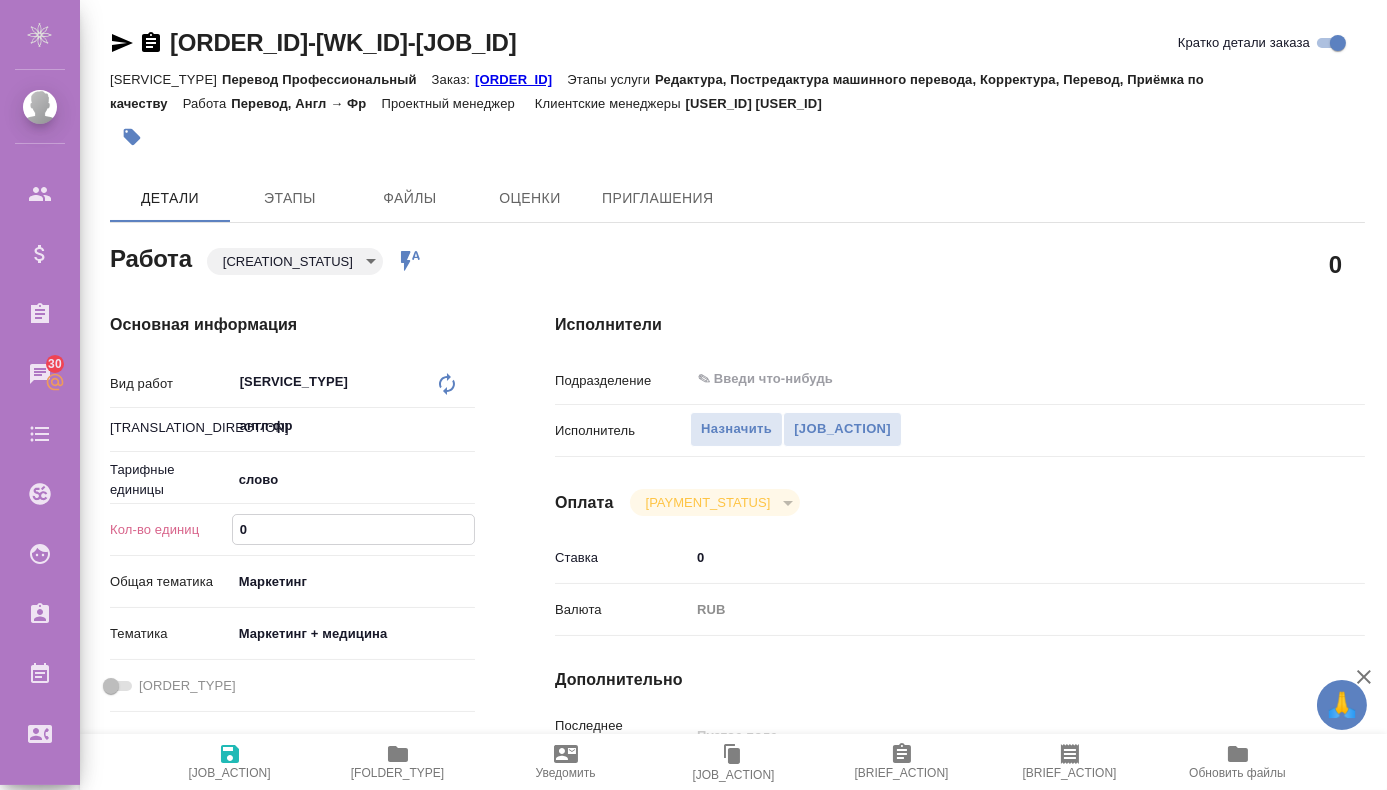 click on "0" at bounding box center [353, 529] 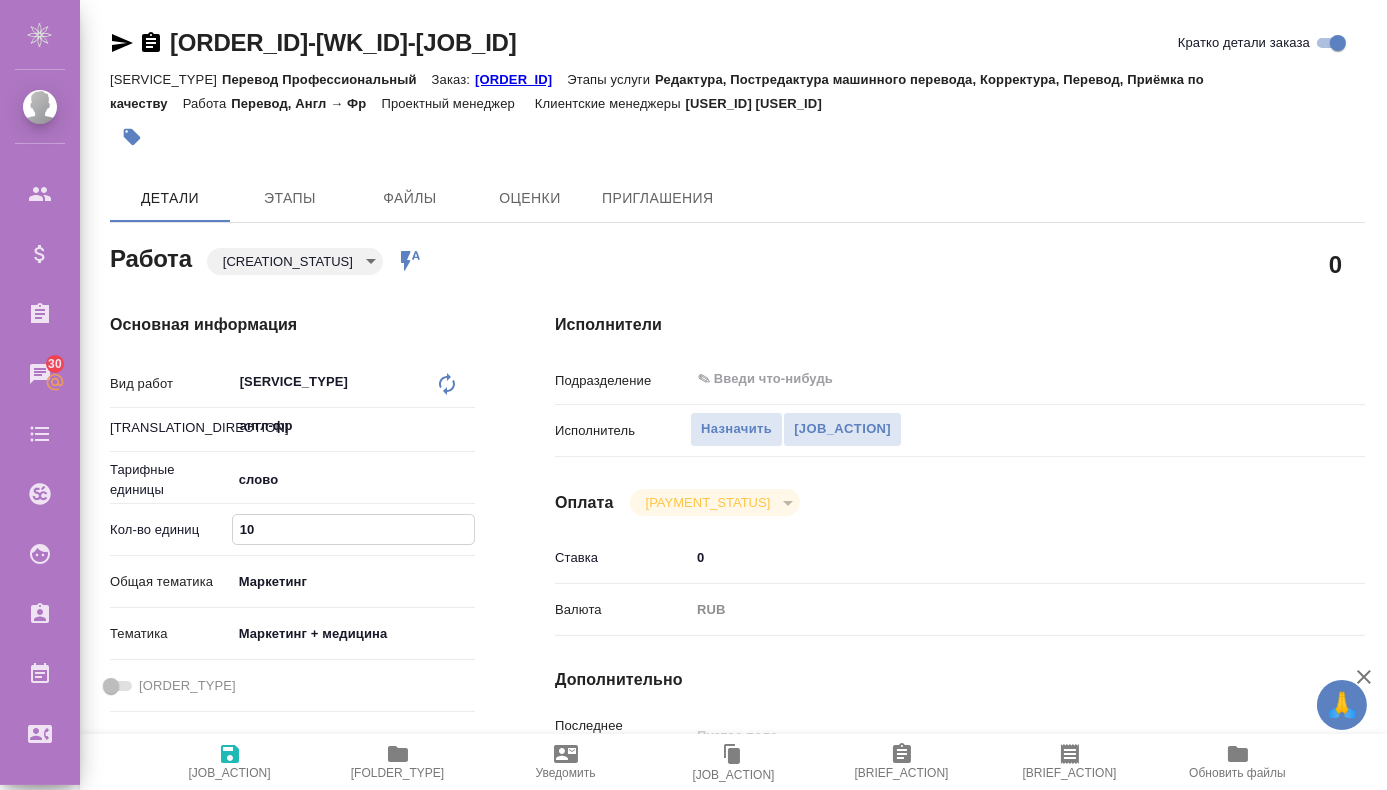 type on "10" 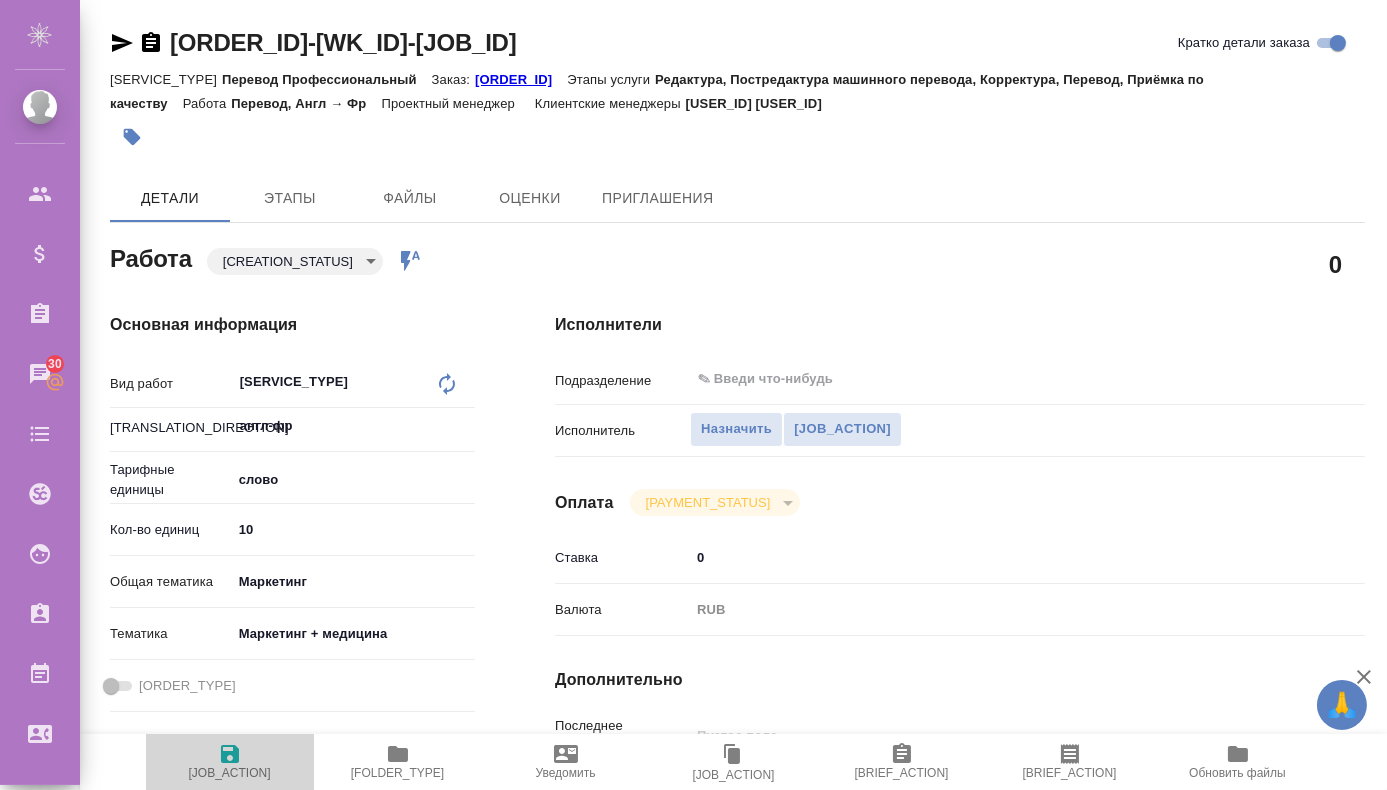 click on "Сохранить и пересчитать" at bounding box center (230, 773) 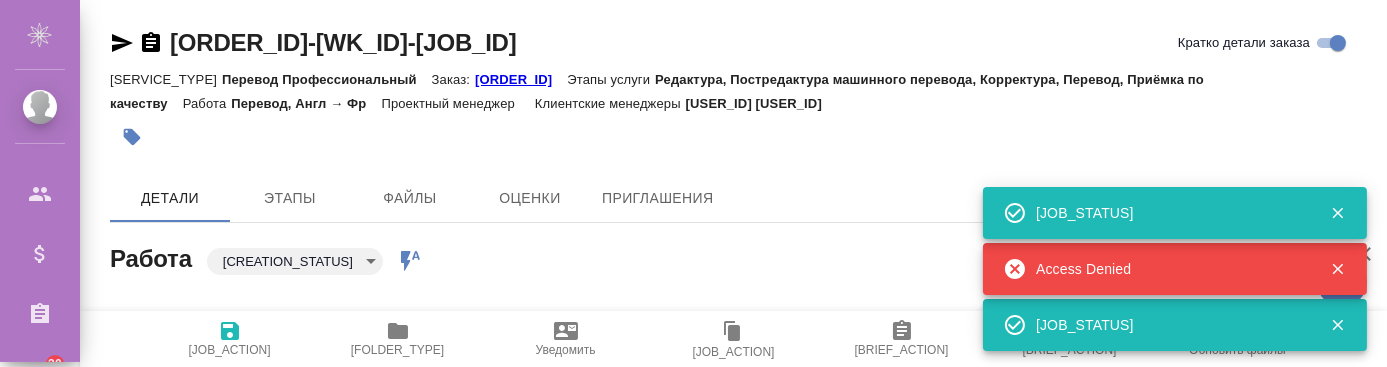 click at bounding box center [1338, 213] 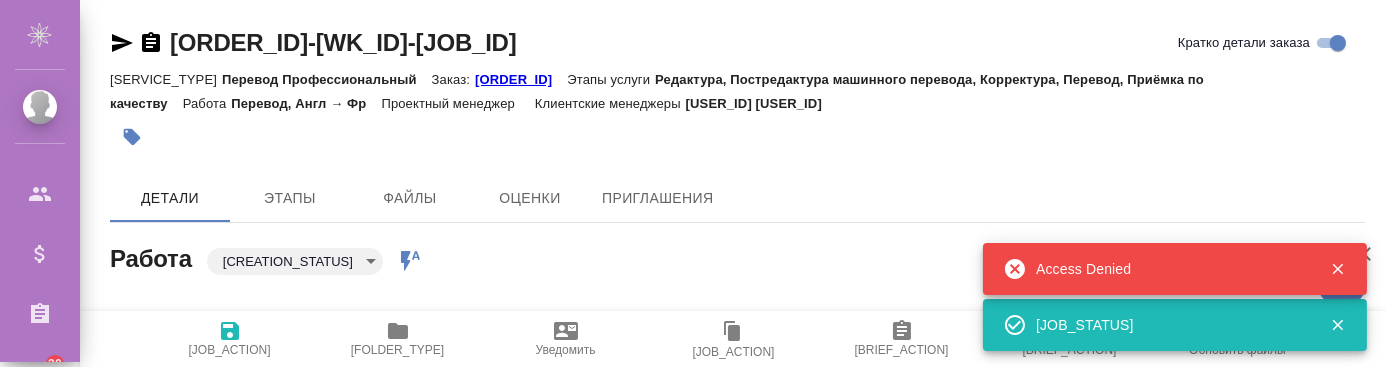 click at bounding box center (1338, 269) 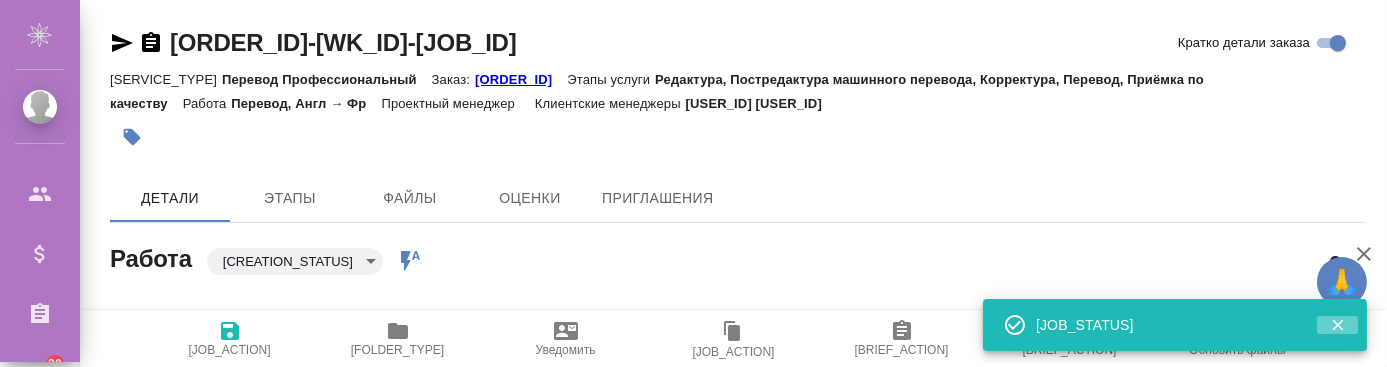click at bounding box center [1338, 325] 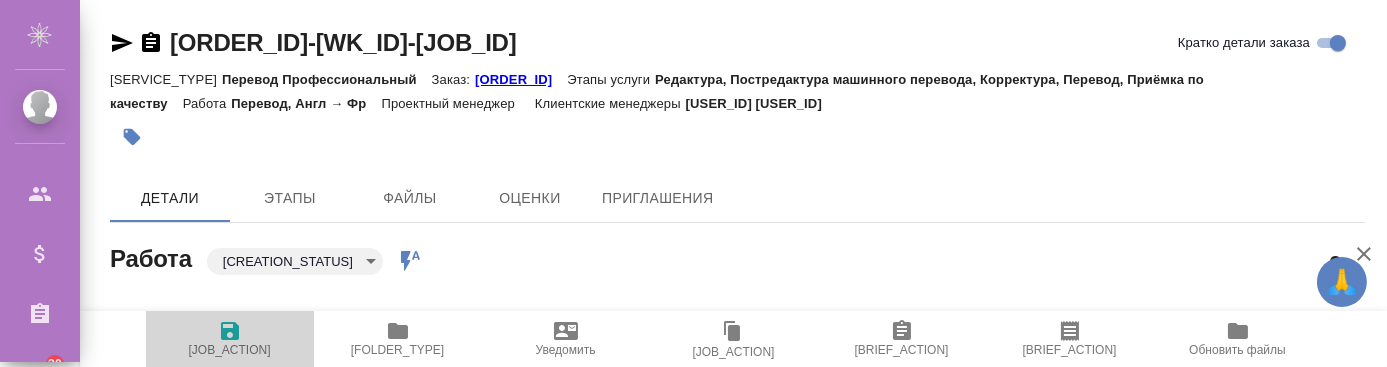 click on "Сохранить и пересчитать" at bounding box center [230, 350] 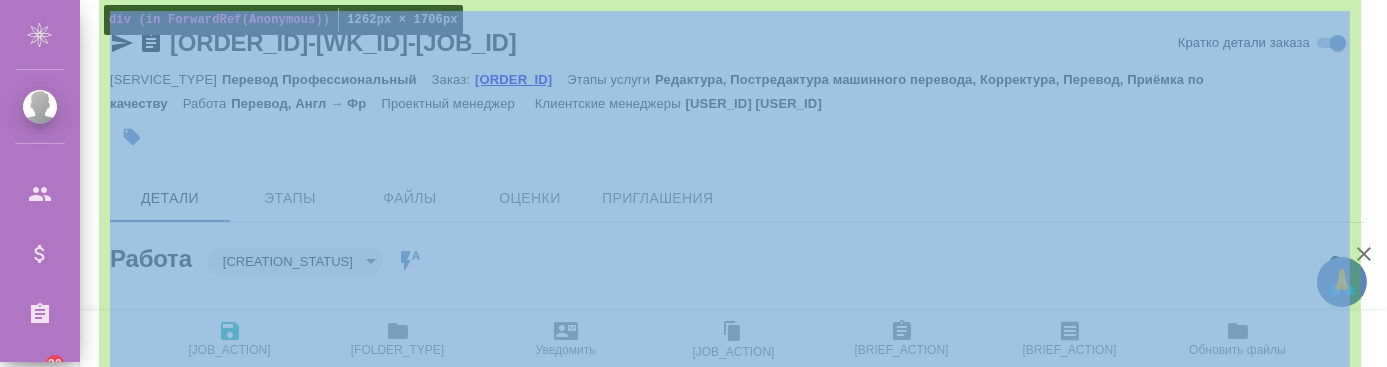 click on "BAB_CITI2-1291-WK-086 Кратко детали заказа Услуга Перевод Профессиональный Заказ: BAB_CITI2-1291 Этапы услуги Редактура, Постредактура машинного перевода, Корректура, Перевод, Приёмка по качеству Работа Перевод, Англ → Фр Проектный менеджер Клиентские менеджеры r_pm r_pm Детали Этапы Файлы Оценки Приглашения Работа Создан created Работа включена в последовательность 0 Основная информация Вид работ Перевод x ​ Направление перевода англ-фр ​ Тарифные единицы слово 5a8b1489cc6b4906c91bfd90 Кол-во единиц 10 Общая тематика Маркетинг marketing Тематика Маркетинг + медицина 5f647205b73bc97568ca66b5 Сроки" at bounding box center (737, 863) 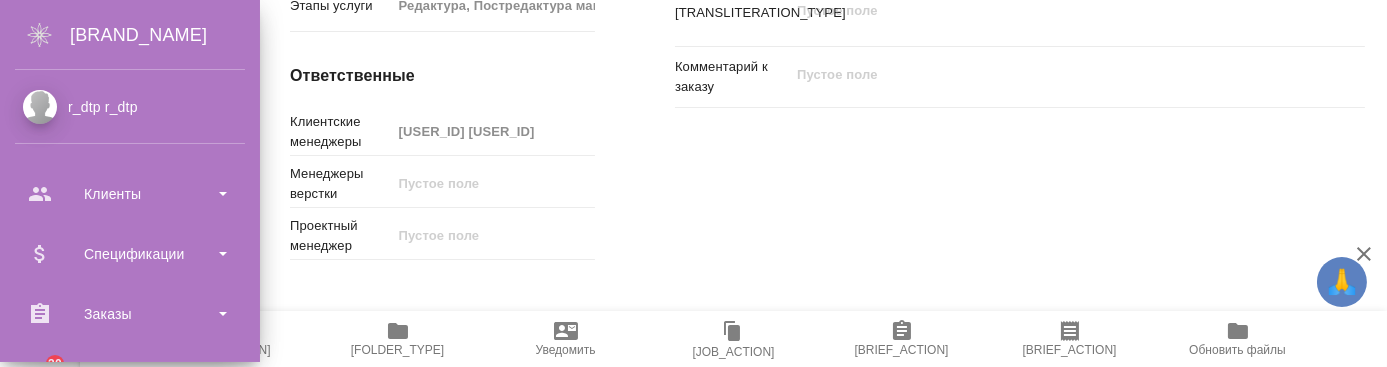 scroll, scrollTop: 1368, scrollLeft: 0, axis: vertical 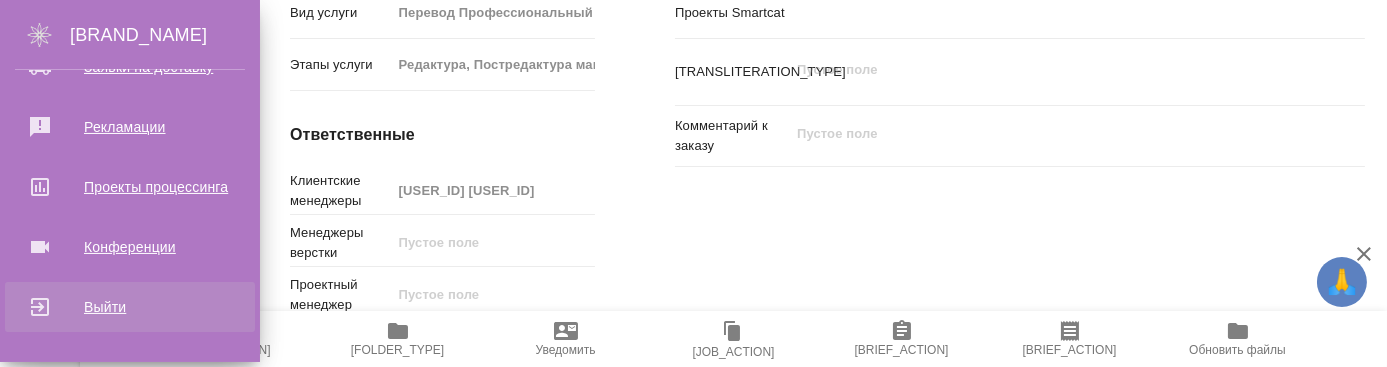 click on "Выйти" at bounding box center (130, 307) 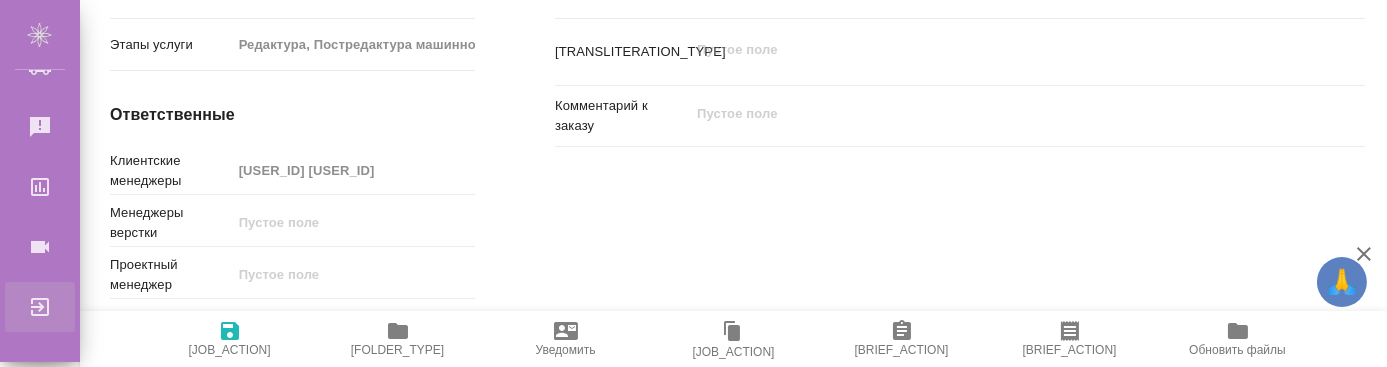 scroll, scrollTop: 1354, scrollLeft: 0, axis: vertical 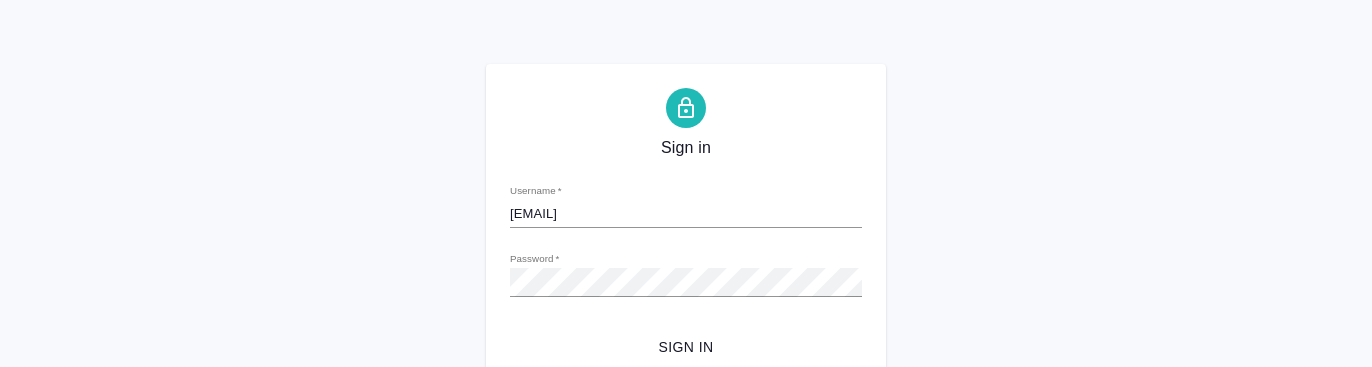 click on "[EMAIL]" at bounding box center [686, 214] 